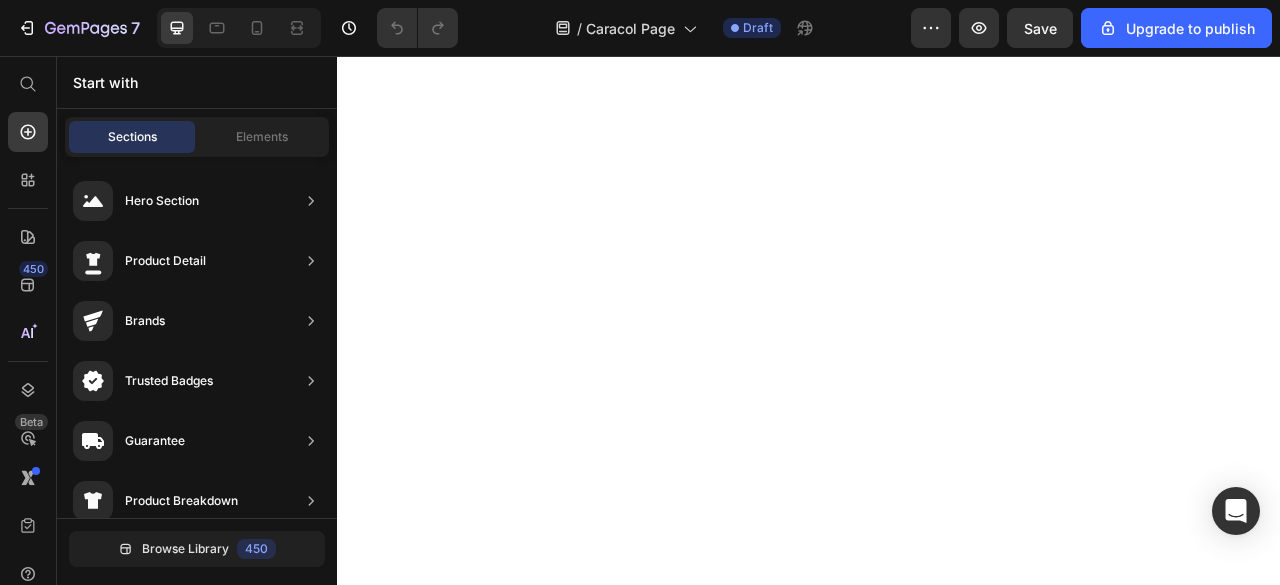 scroll, scrollTop: 0, scrollLeft: 0, axis: both 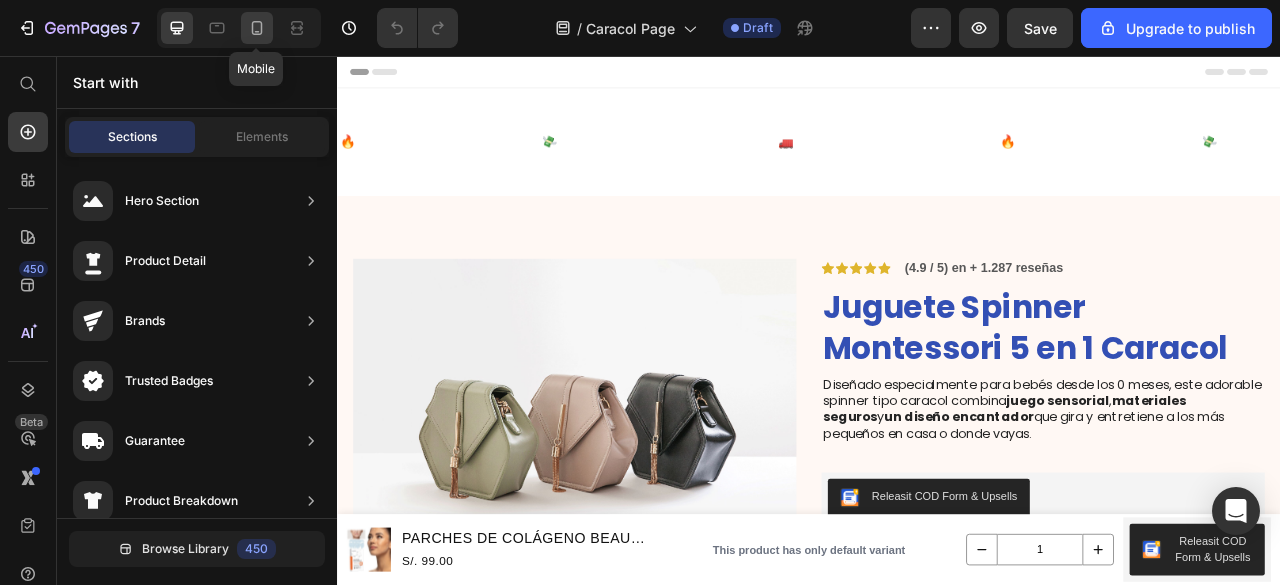 click 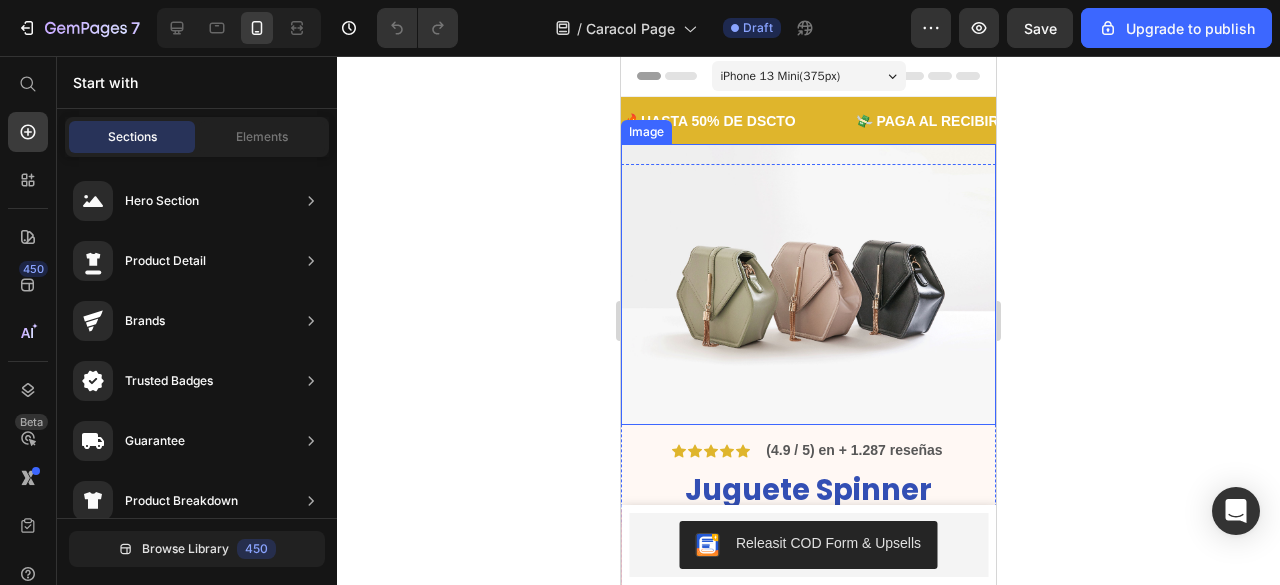 scroll, scrollTop: 14, scrollLeft: 0, axis: vertical 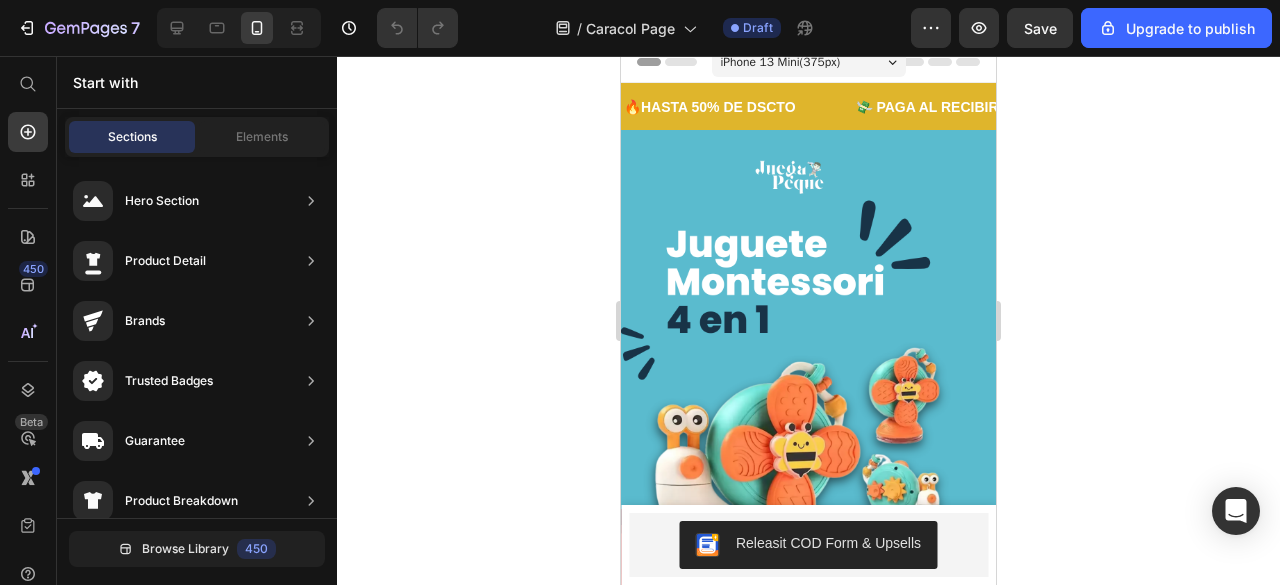 click 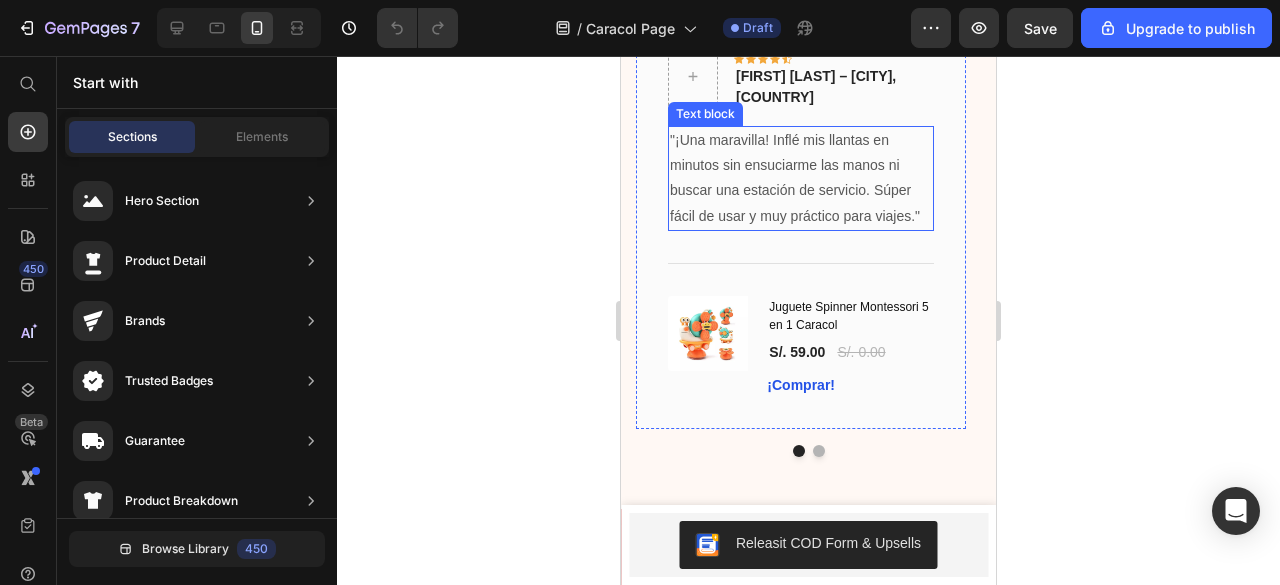scroll, scrollTop: 2281, scrollLeft: 0, axis: vertical 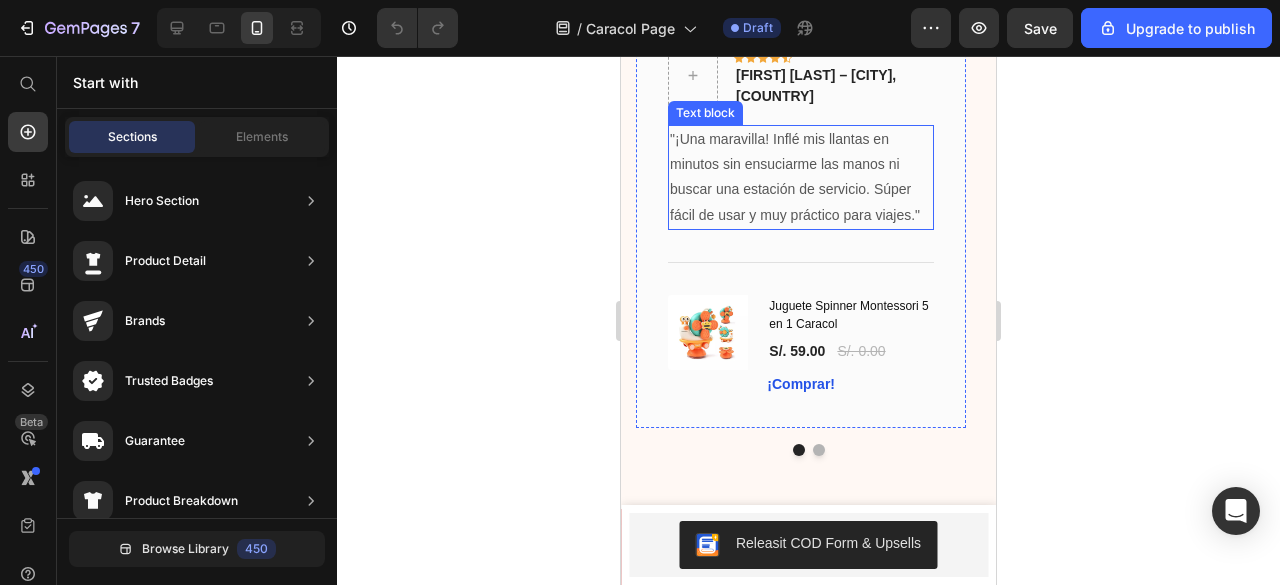 click on ""¡Una maravilla! Inflé mis llantas en minutos sin ensuciarme las manos ni buscar una estación de servicio. Súper fácil de usar y muy práctico para viajes."" at bounding box center (801, 177) 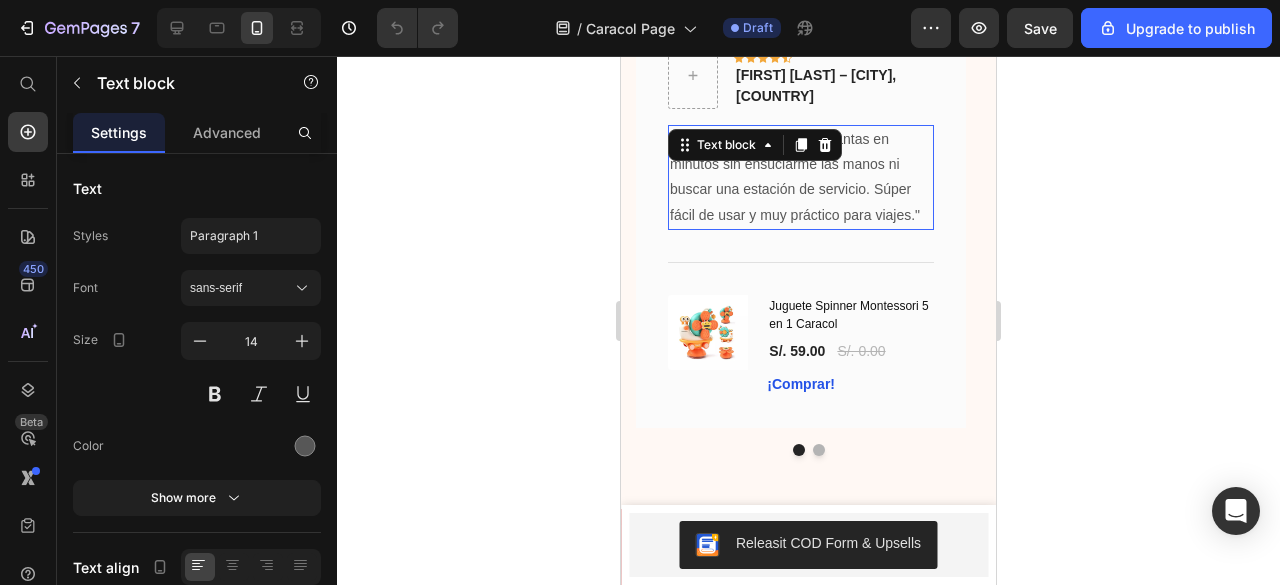 click on ""¡Una maravilla! Inflé mis llantas en minutos sin ensuciarme las manos ni buscar una estación de servicio. Súper fácil de usar y muy práctico para viajes."" at bounding box center [801, 177] 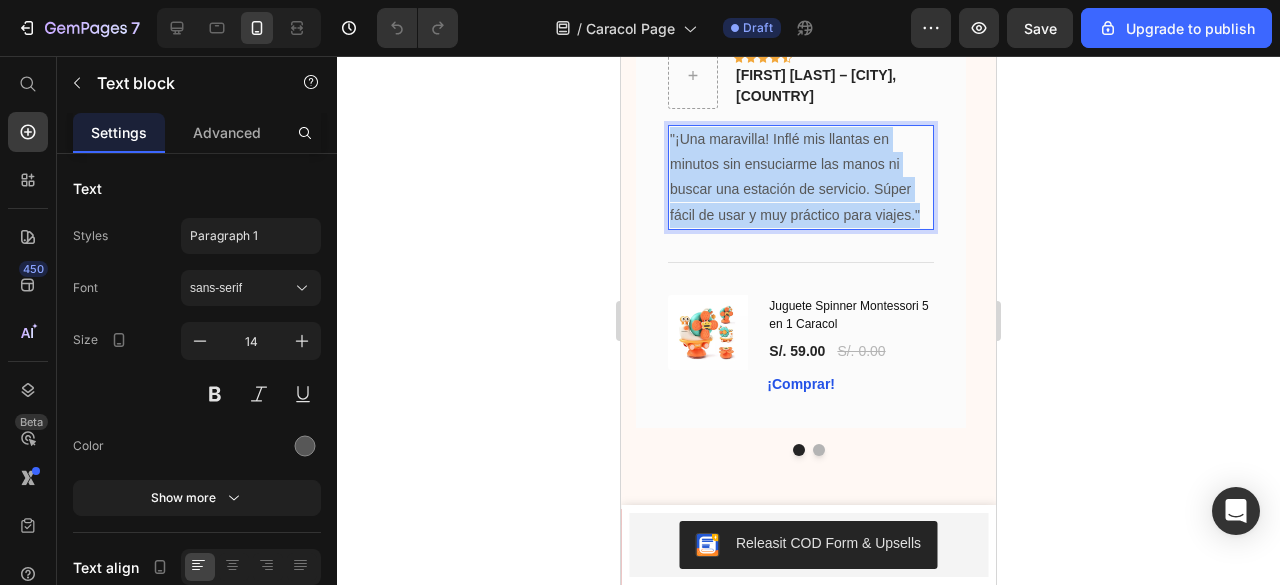 click on ""¡Una maravilla! Inflé mis llantas en minutos sin ensuciarme las manos ni buscar una estación de servicio. Súper fácil de usar y muy práctico para viajes."" at bounding box center [801, 177] 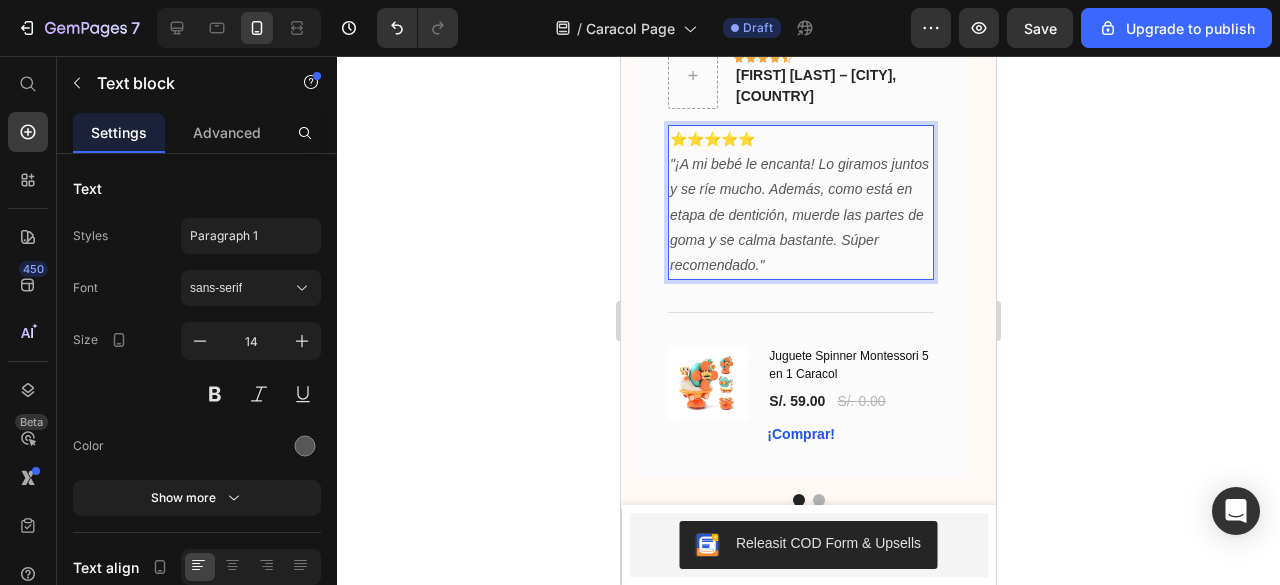 click on "⭐️⭐️⭐️⭐️⭐️ "¡A mi bebé le encanta! Lo giramos juntos y se ríe mucho. Además, como está en etapa de dentición, muerde las partes de goma y se calma bastante. Súper recomendado."" at bounding box center (801, 202) 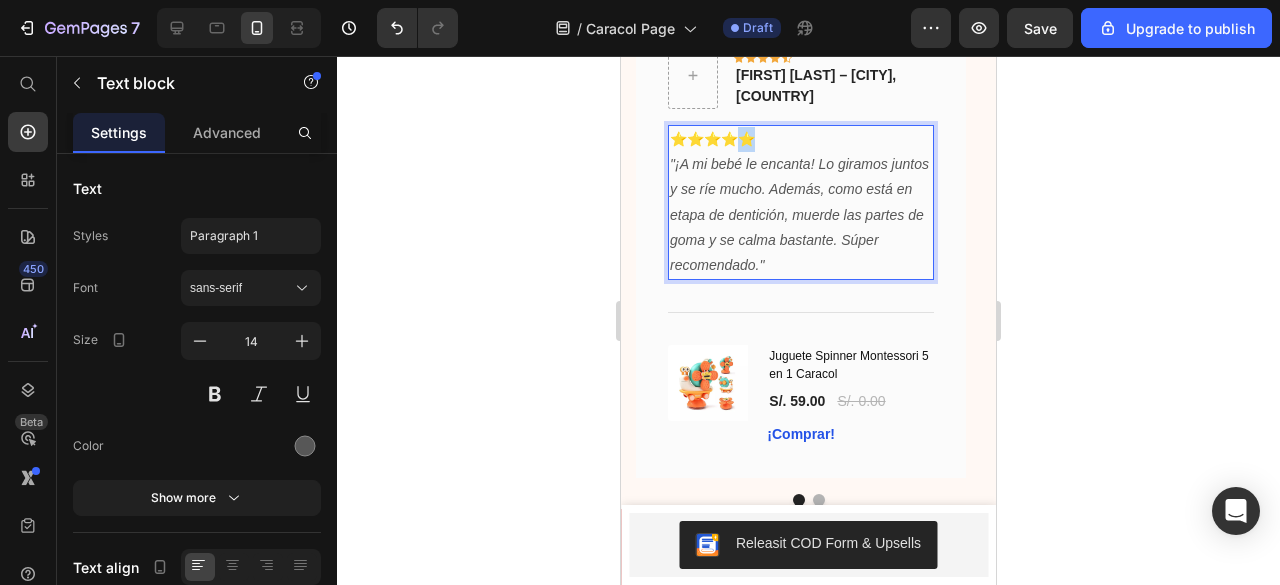 click on "⭐️⭐️⭐️⭐️⭐️ "¡A mi bebé le encanta! Lo giramos juntos y se ríe mucho. Además, como está en etapa de dentición, muerde las partes de goma y se calma bastante. Súper recomendado."" at bounding box center (801, 202) 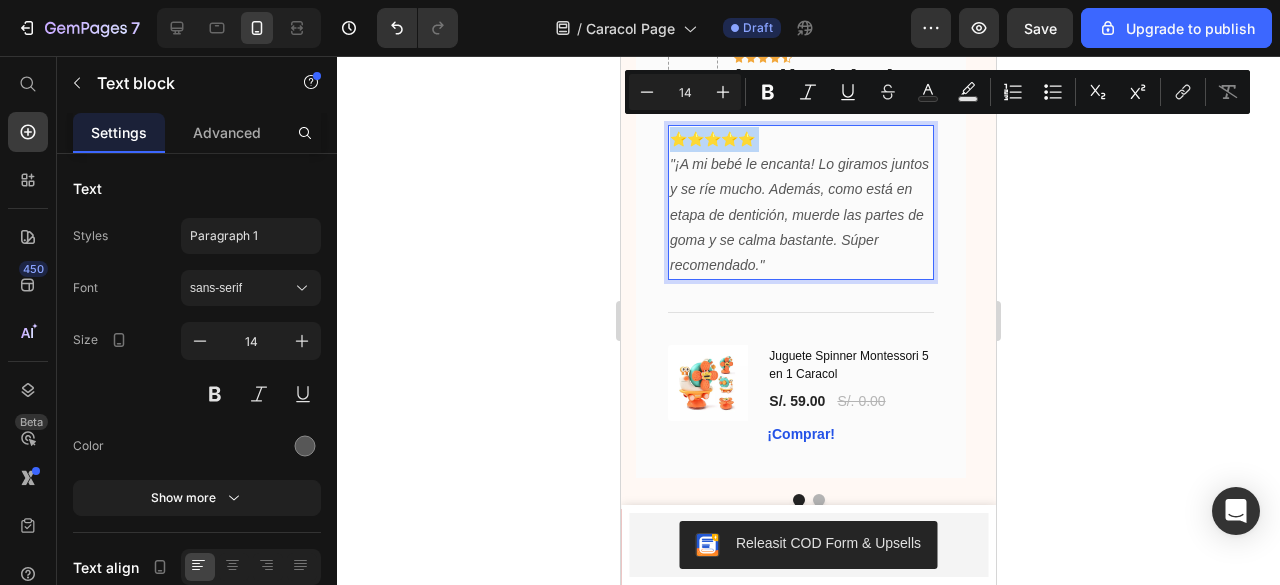 click on "⭐️⭐️⭐️⭐️⭐️ "¡A mi bebé le encanta! Lo giramos juntos y se ríe mucho. Además, como está en etapa de dentición, muerde las partes de goma y se calma bastante. Súper recomendado."" at bounding box center [801, 202] 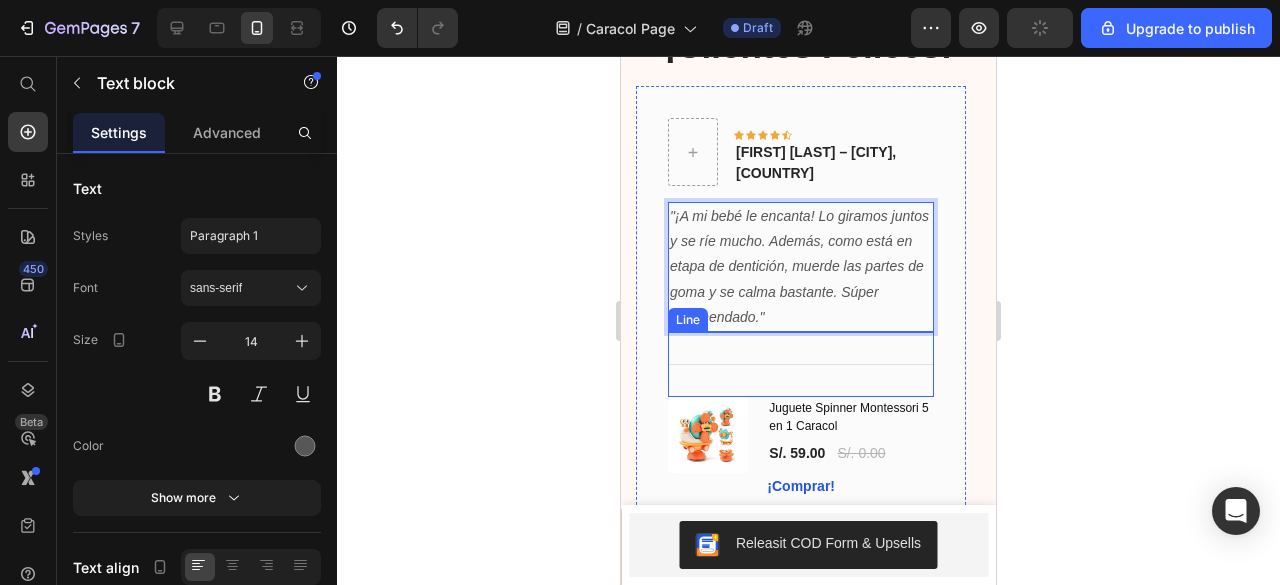 scroll, scrollTop: 2202, scrollLeft: 0, axis: vertical 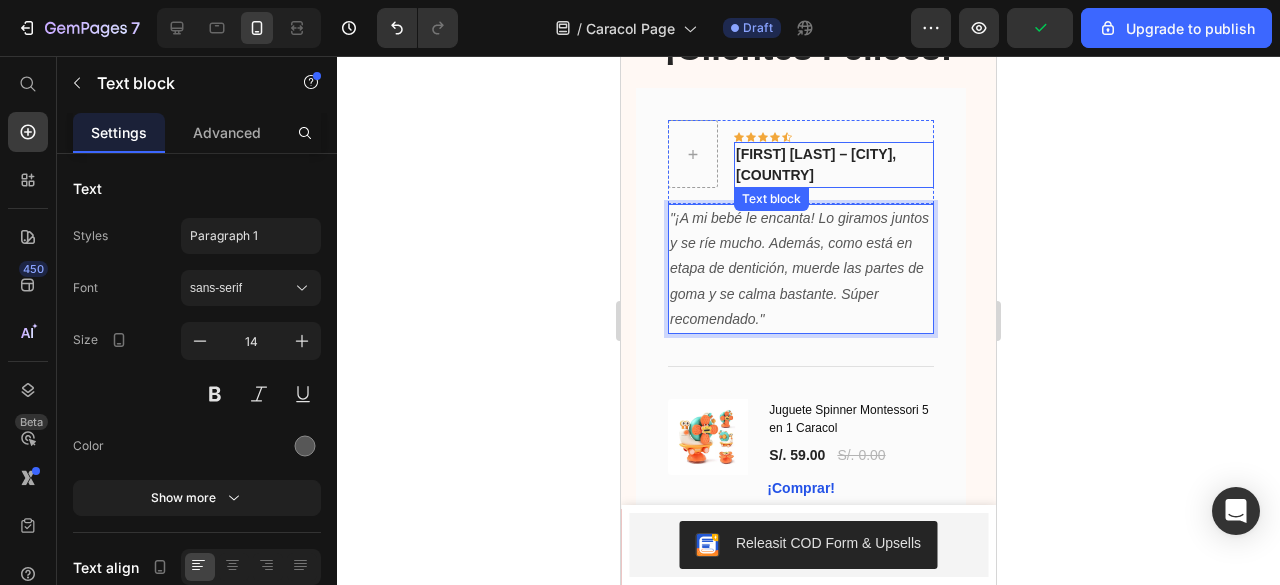 click on "[FIRST] [LAST] – [CITY], [COUNTRY]" at bounding box center [834, 165] 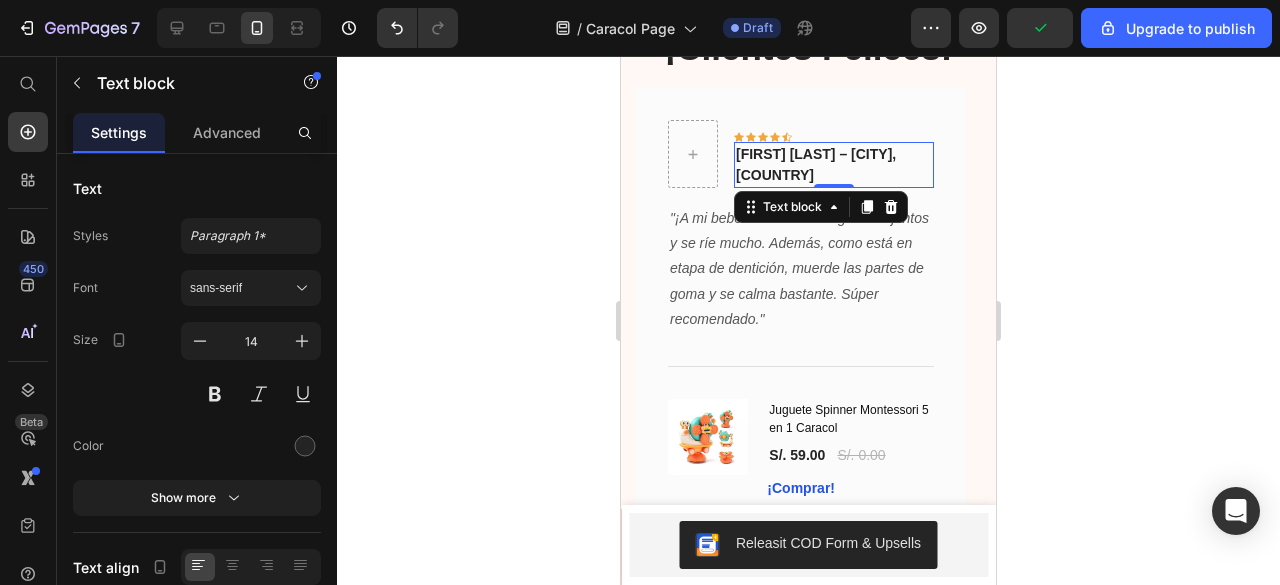 click on "[FIRST] [LAST] – [CITY], [COUNTRY]" at bounding box center [834, 165] 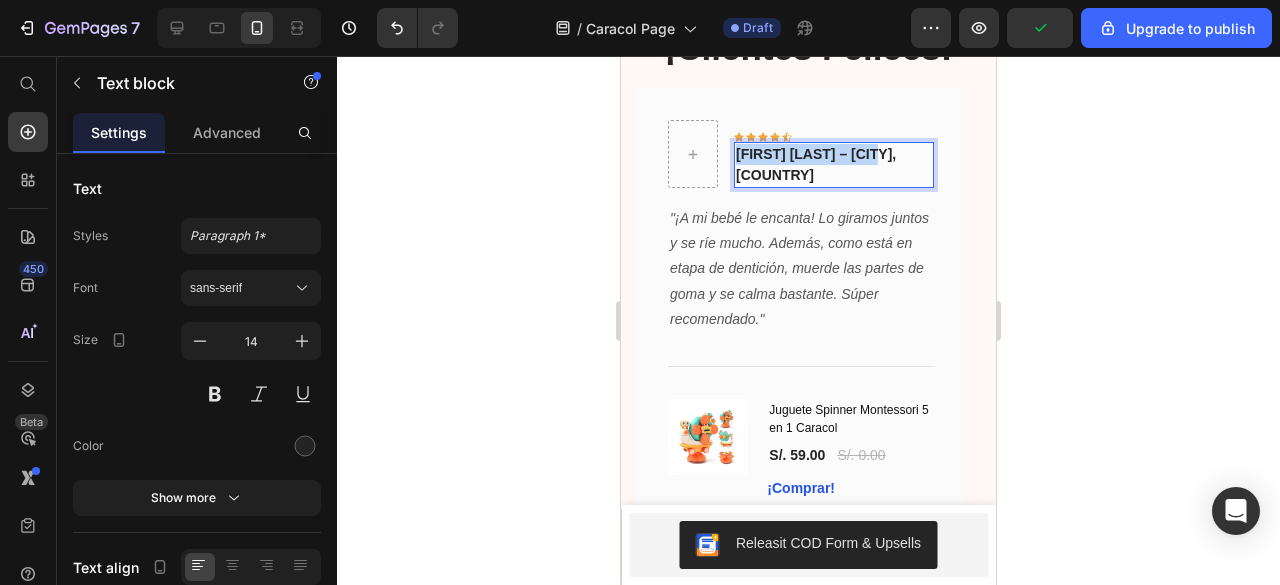 click on "[FIRST] [LAST] – [CITY], [COUNTRY]" at bounding box center [834, 165] 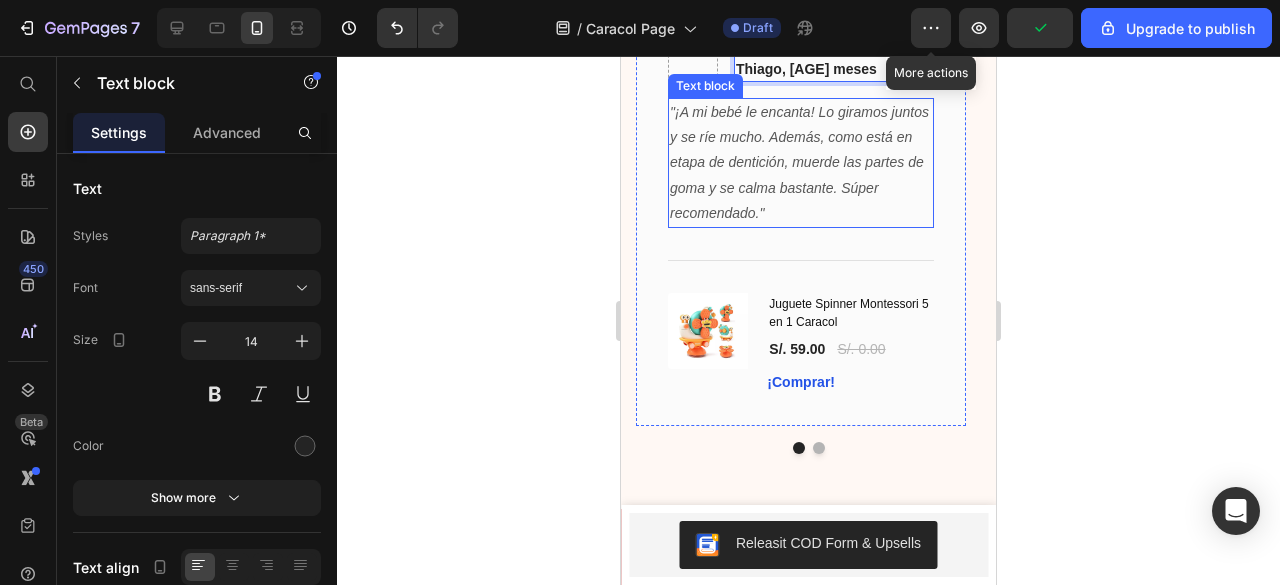 scroll, scrollTop: 2318, scrollLeft: 0, axis: vertical 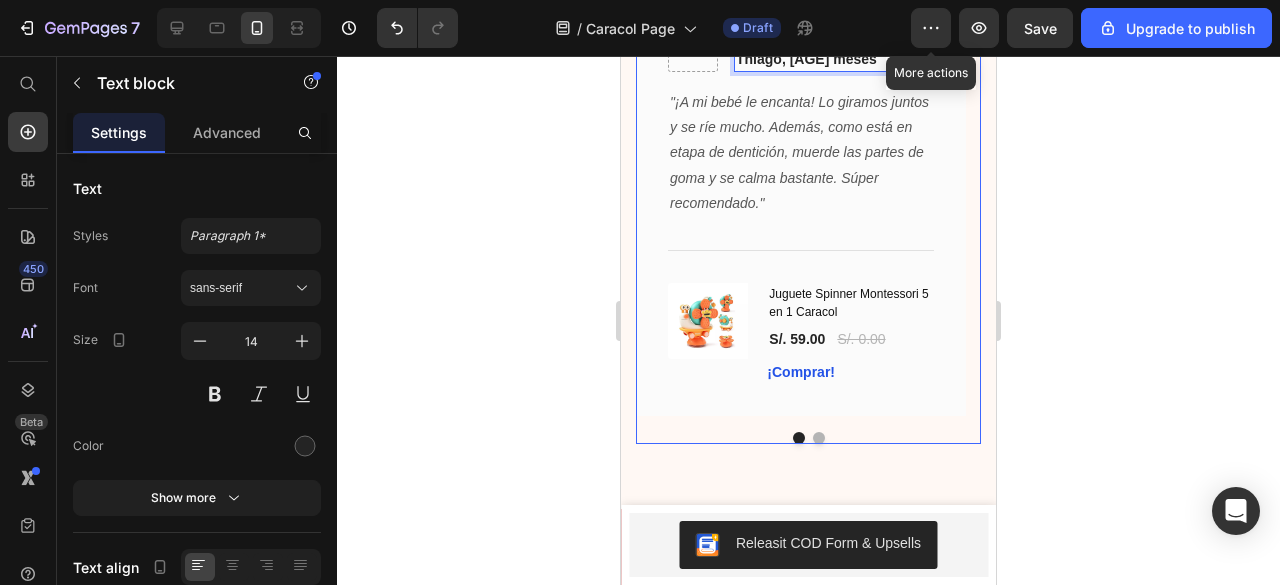 click on "Icon
Icon
Icon
Icon
Icon Row [FIRST] [LAST] – [CITY] Text block Row "Lo llevo siempre en la maletera. Me salvó en plena carretera cuando pinché una llanta. La batería dura bastante y el apagado automático es un golazo." Text block                Title Line (P) Images & Gallery ESPUMA QUITAGRASA 2X1 (P) Title S/. 69.00 (P) Price S/. 109.00 (P) Price Row Product Row" at bounding box center (808, 208) 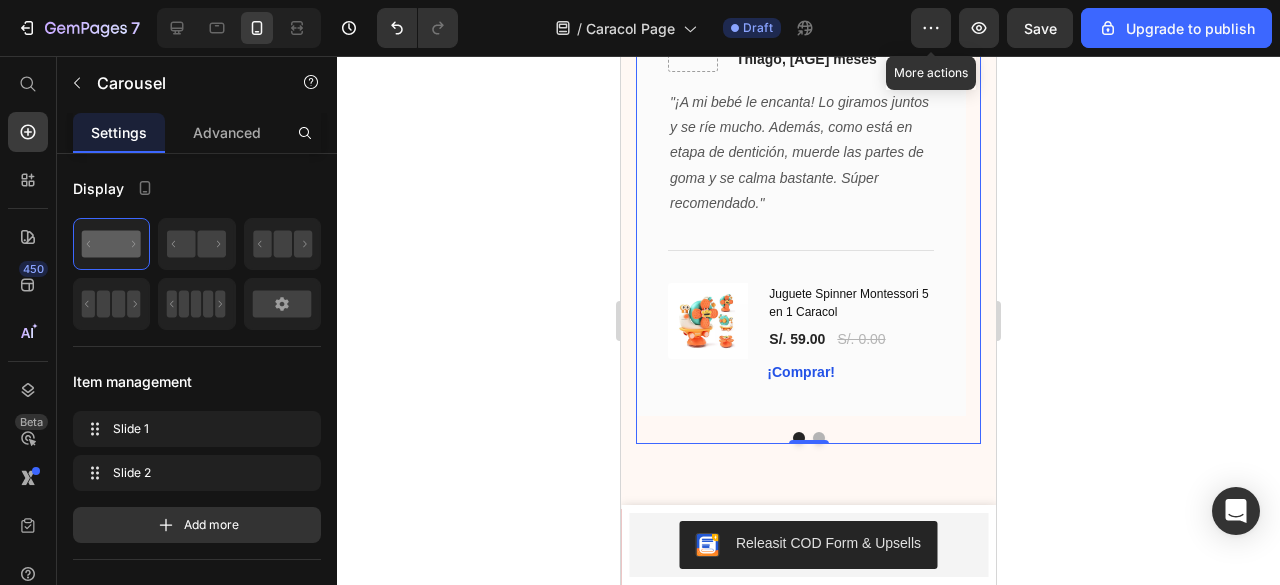 click on "Icon
Icon
Icon
Icon
Icon Row [FIRST] [LAST] – Mamá de Thiago, [AGE] meses Text block Row "¡A mi bebé le encanta! Lo giramos juntos y se ríe mucho. Además, como está en etapa de dentición, muerde las partes de goma y se calma bastante. Súper recomendado." Text block                Title Line (P) Images & Gallery Juguete Spinner Montessori 5 en 1 Caracol (P) Title S/. 59.00 (P) Price S/. 0.00 (P) Price Row ¡Comprar! (P) Cart Button Product Row" at bounding box center [801, 194] 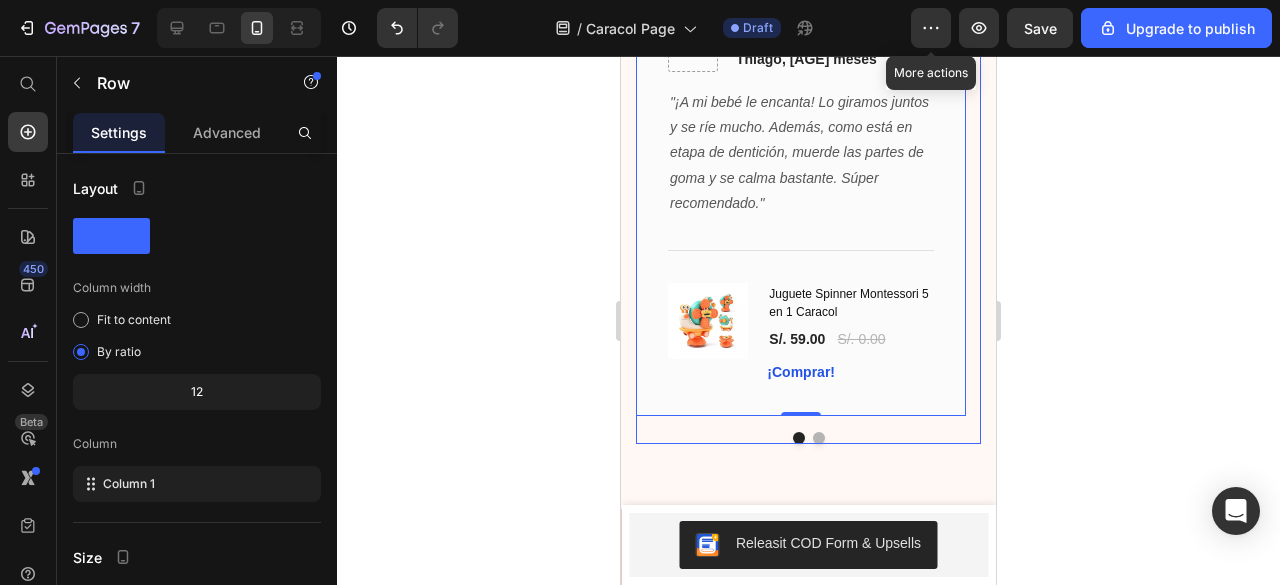 click at bounding box center [819, 438] 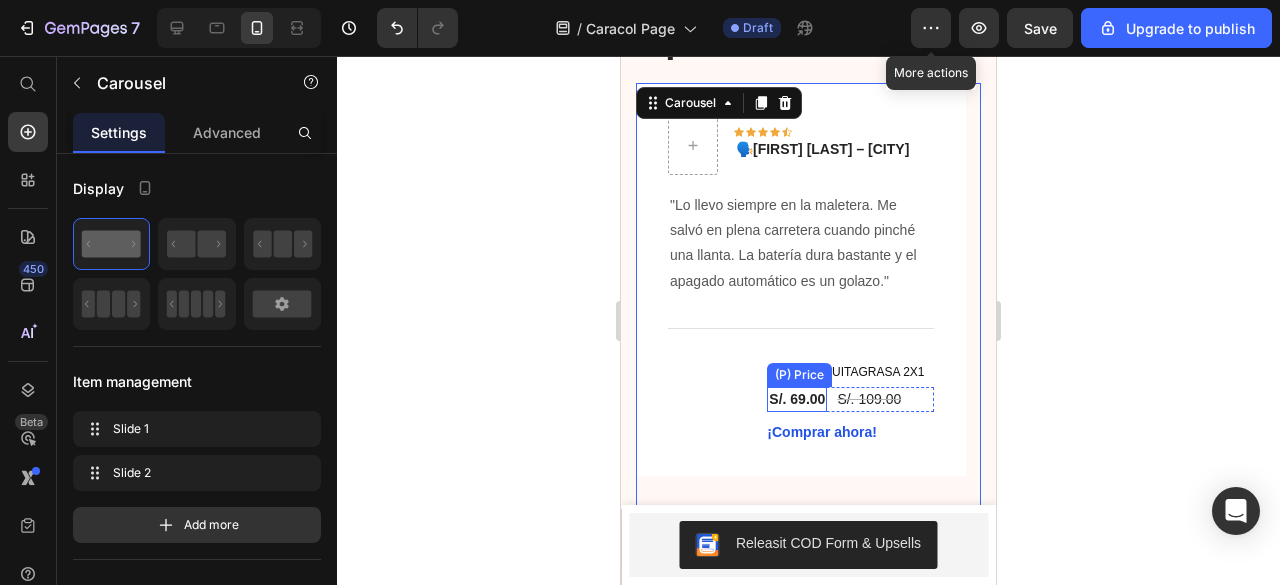 scroll, scrollTop: 2206, scrollLeft: 0, axis: vertical 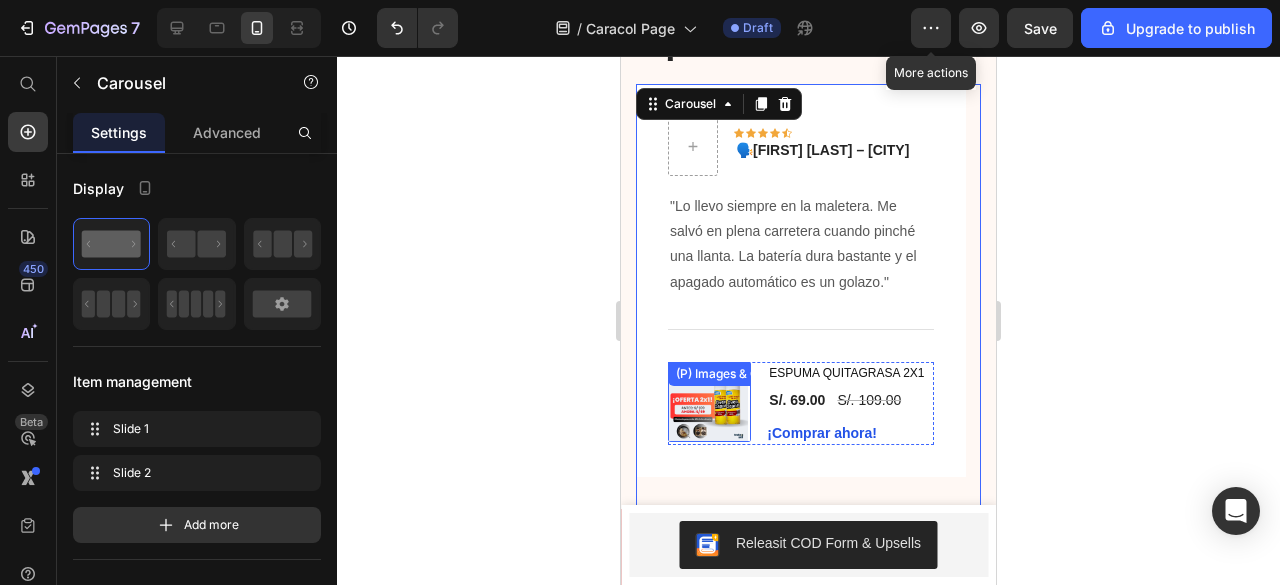 click at bounding box center (708, 402) 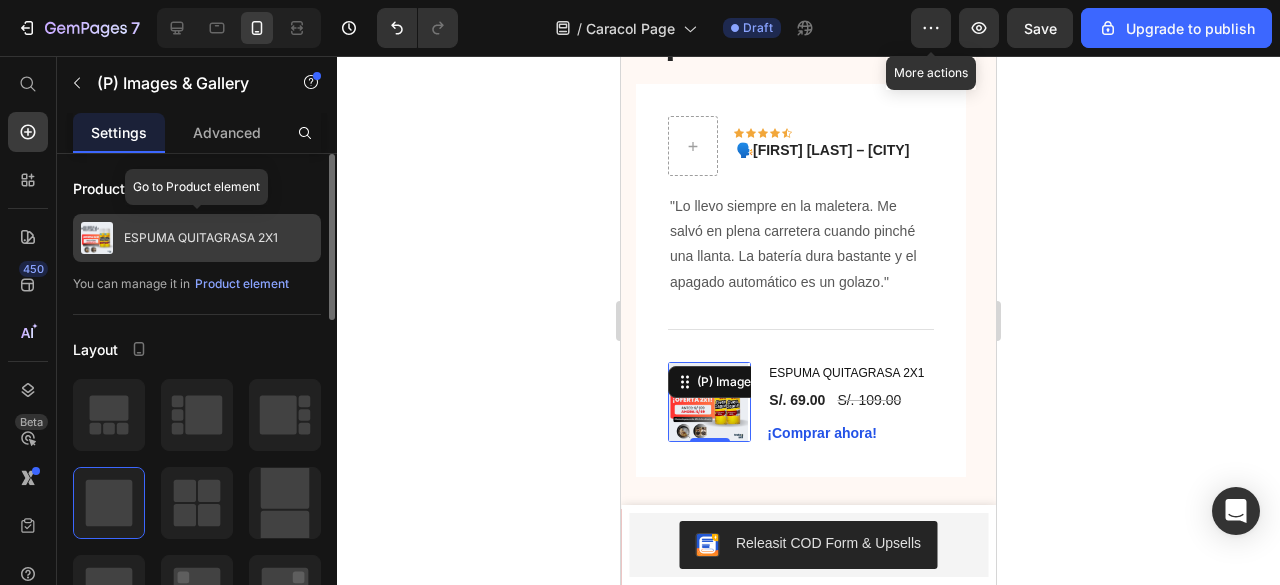 click on "ESPUMA QUITAGRASA 2X1" at bounding box center (201, 238) 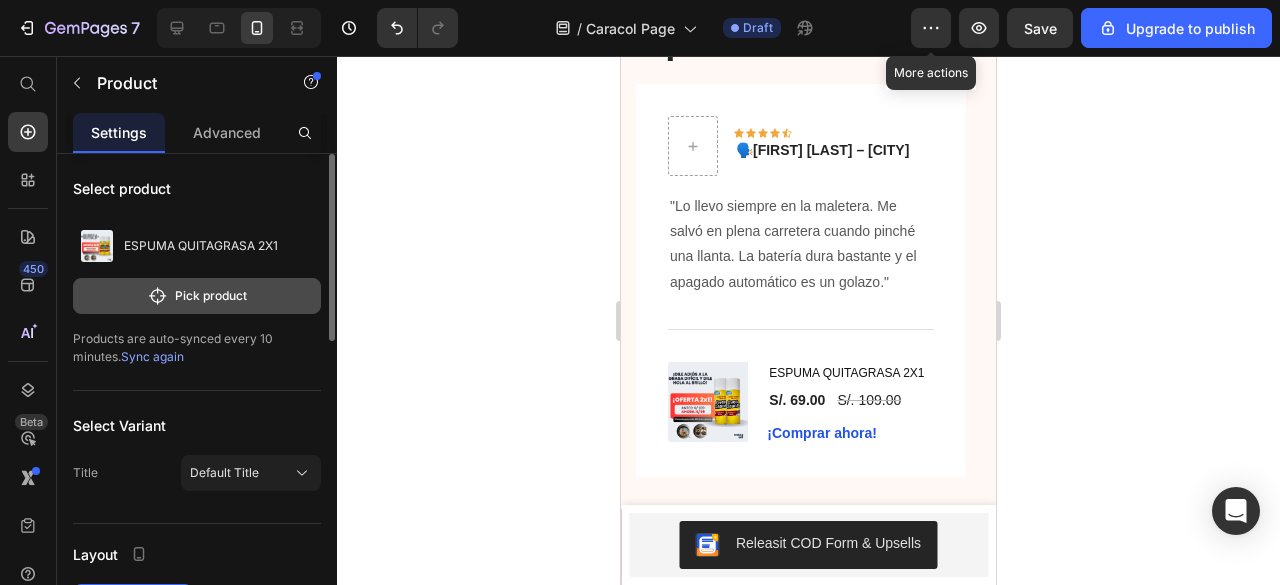 click on "Pick product" at bounding box center (197, 296) 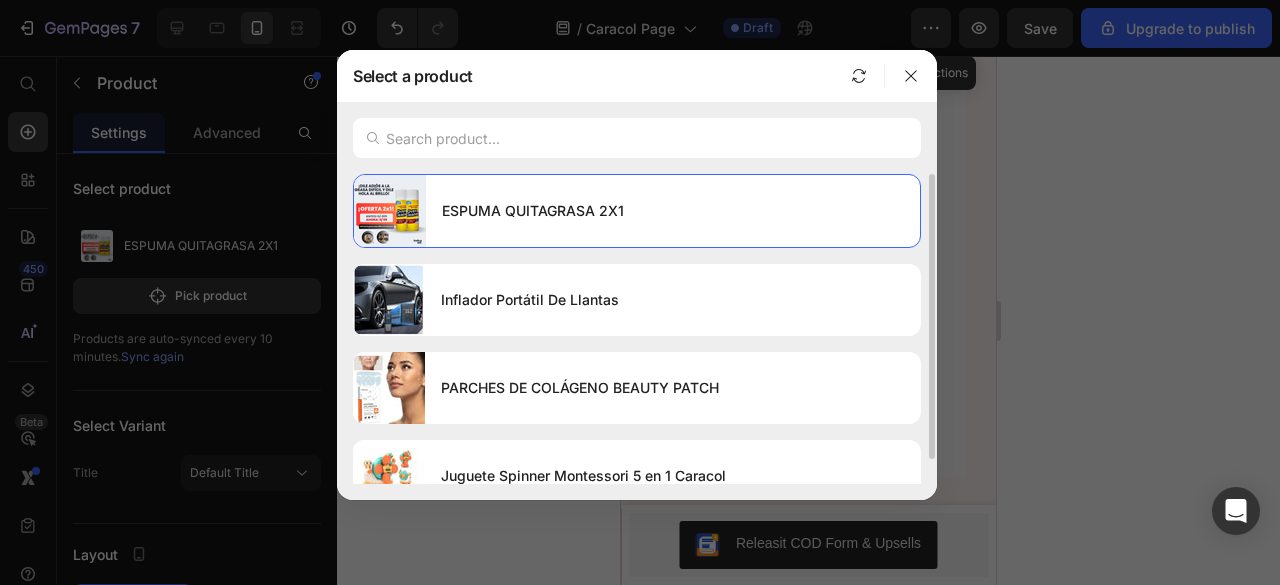 scroll, scrollTop: 27, scrollLeft: 0, axis: vertical 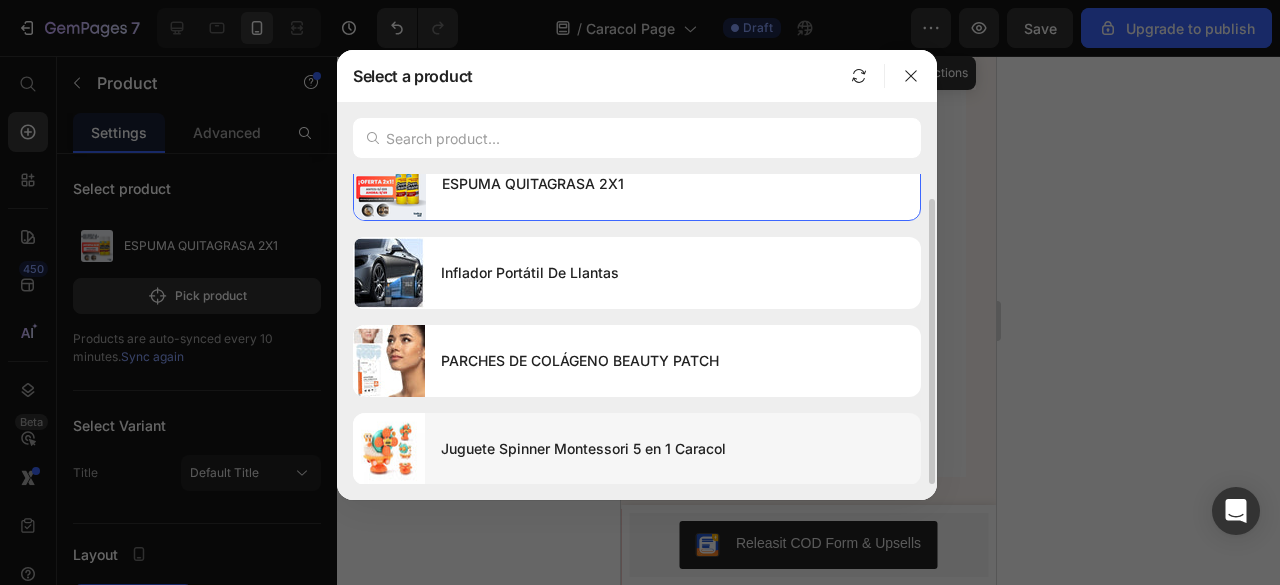 click on "Juguete Spinner Montessori 5 en 1 Caracol" at bounding box center [673, 449] 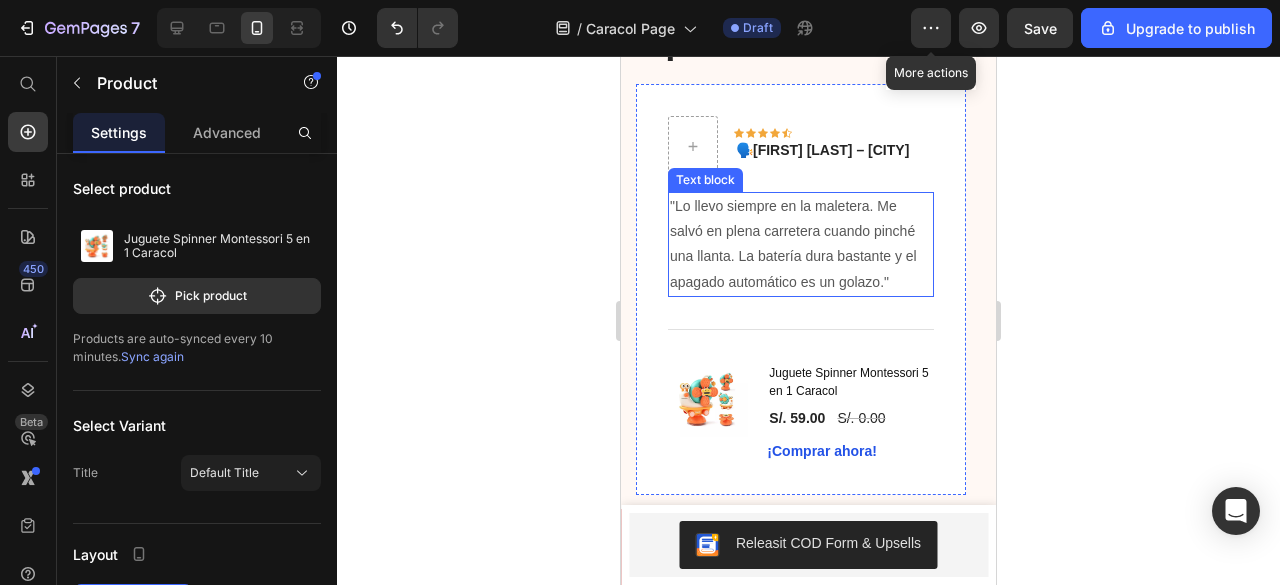 click on ""Lo llevo siempre en la maletera. Me salvó en plena carretera cuando pinché una llanta. La batería dura bastante y el apagado automático es un golazo."" at bounding box center (801, 244) 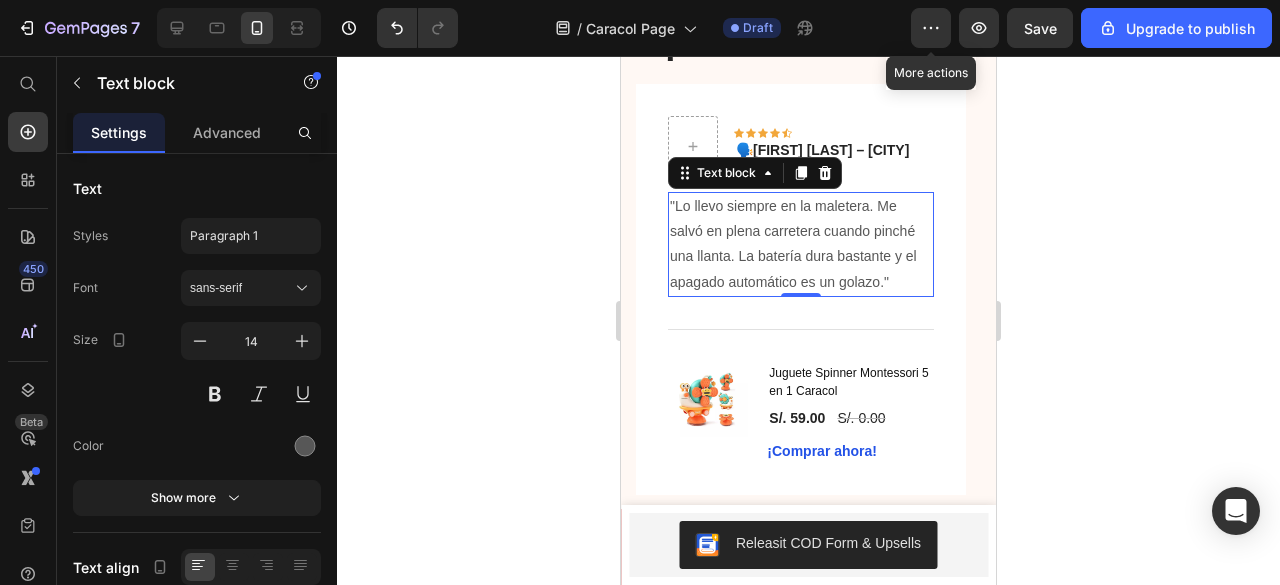 click on ""Lo llevo siempre en la maletera. Me salvó en plena carretera cuando pinché una llanta. La batería dura bastante y el apagado automático es un golazo."" at bounding box center (801, 244) 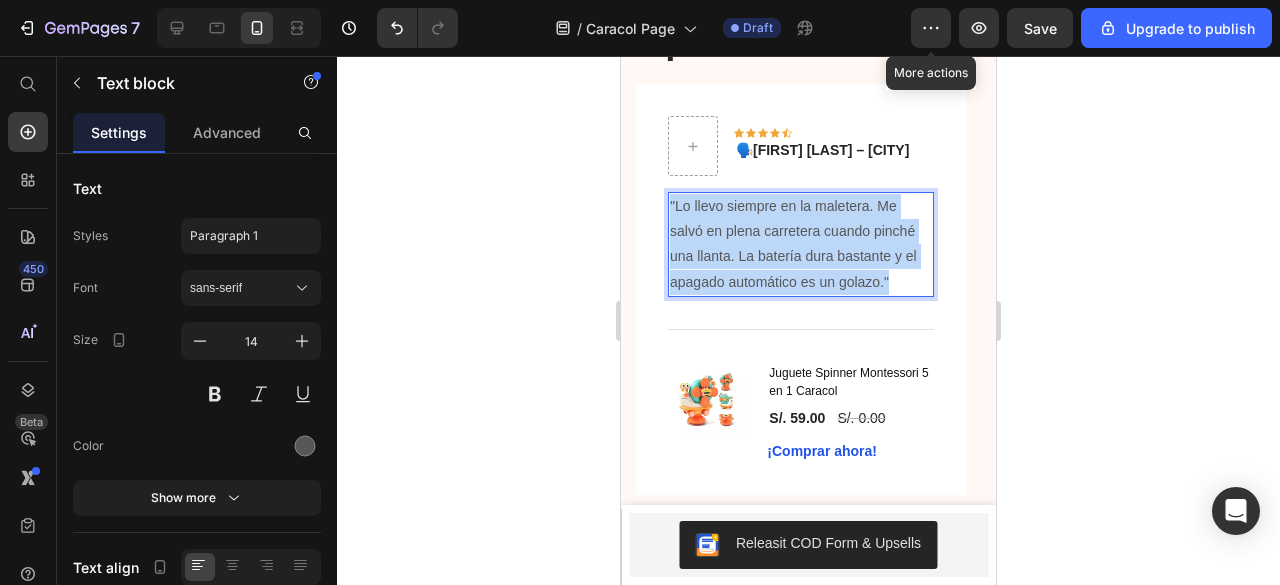 click on ""Lo llevo siempre en la maletera. Me salvó en plena carretera cuando pinché una llanta. La batería dura bastante y el apagado automático es un golazo."" at bounding box center [801, 244] 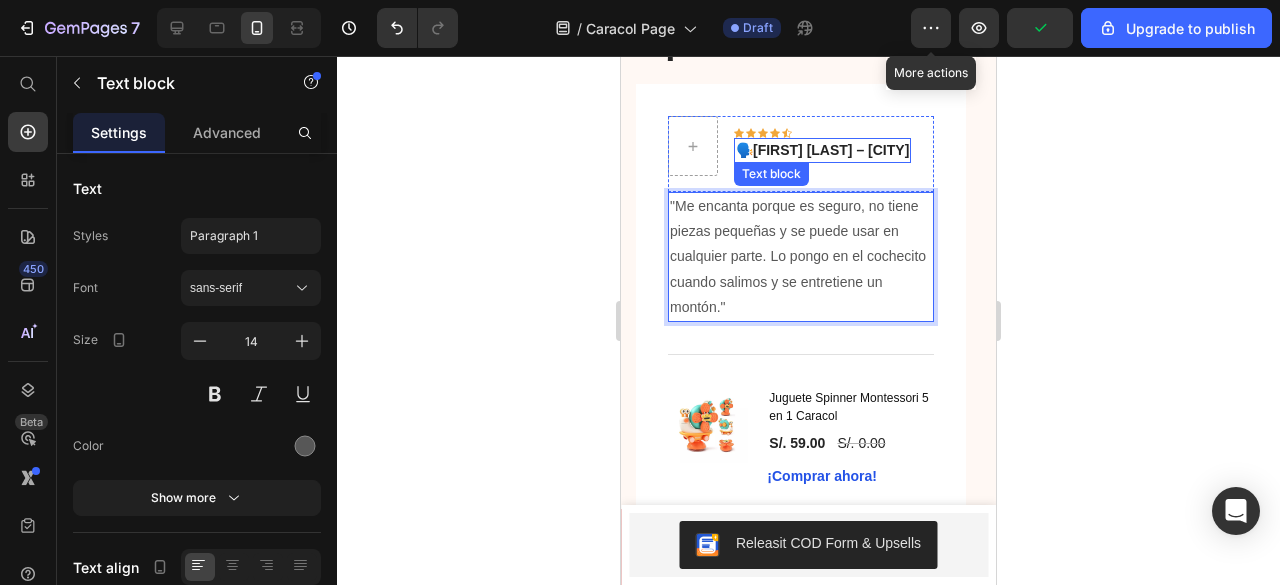 click on "[FIRST] [LAST] – [CITY]" at bounding box center [831, 150] 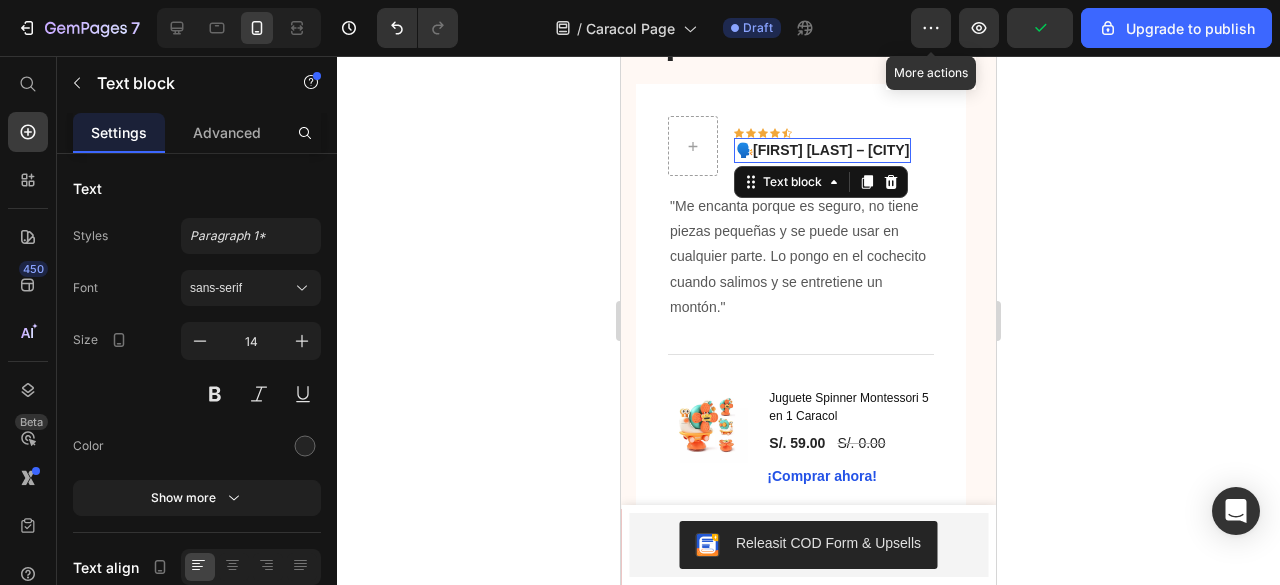 click on "[FIRST] [LAST] – [CITY]" at bounding box center [831, 150] 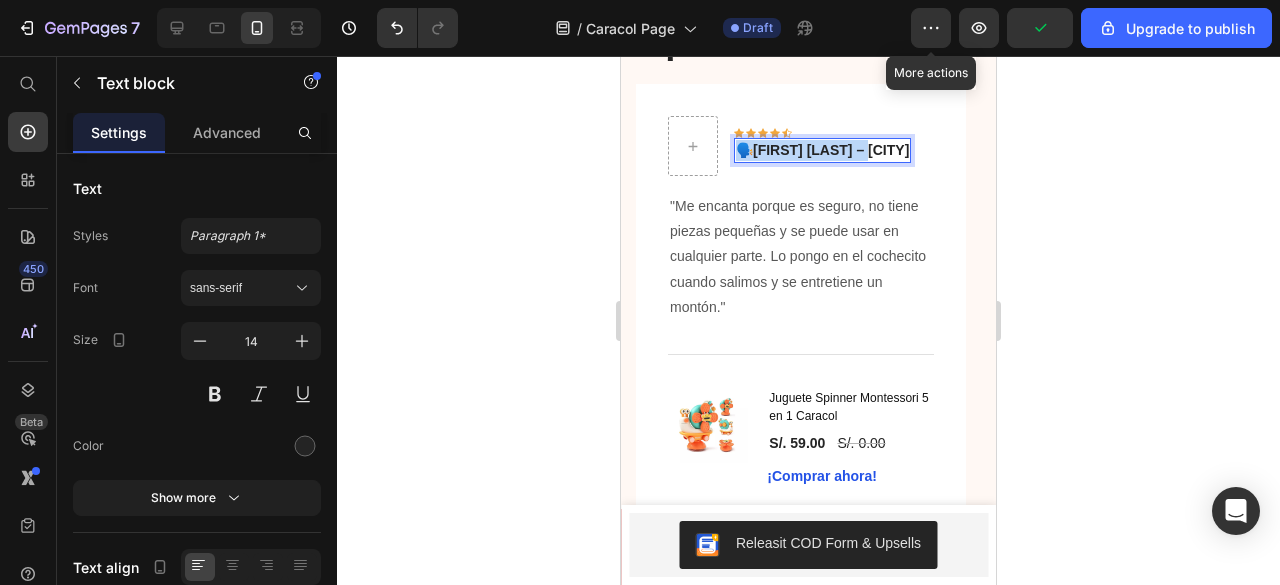click on "[FIRST] [LAST] – [CITY]" at bounding box center [831, 150] 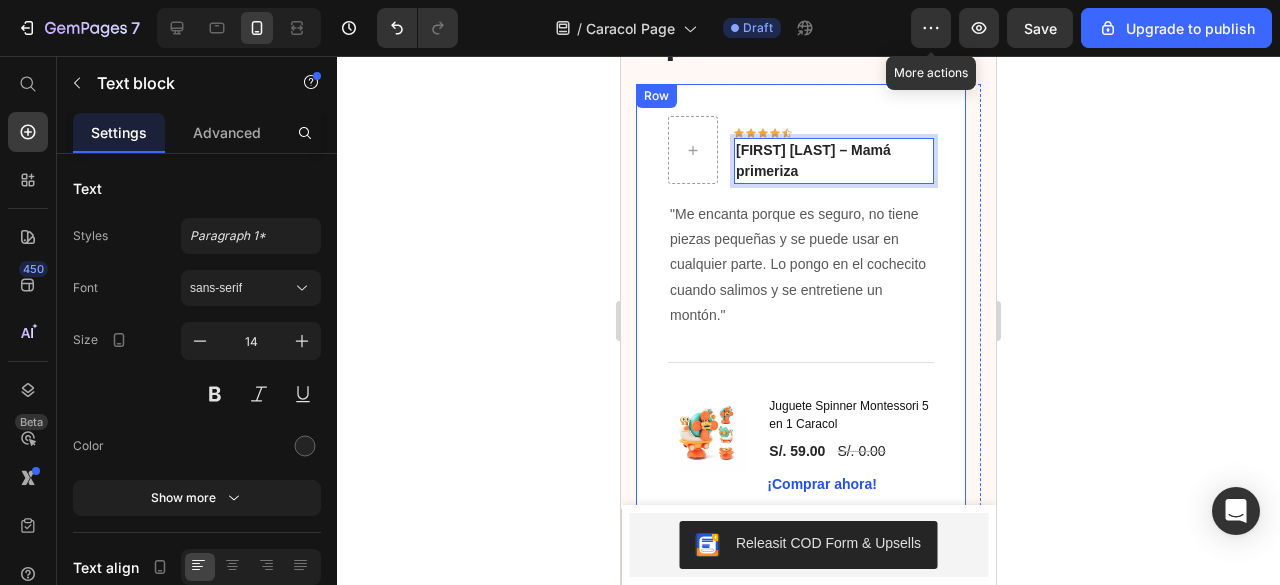 click on "Icon
Icon
Icon
Icon
Icon Row [FIRST] [LAST] – Mamá primeriza Text block   0 Row "Me encanta porque es seguro, no tiene piezas pequeñas y se puede usar en cualquier parte. Lo pongo en el cochecito cuando salimos y se entretiene un montón." Text block                Title Line (P) Images & Gallery Juguete Spinner Montessori 5 en 1 Caracol (P) Title S/. 59.00 (P) Price S/. 0.00 (P) Price Row ¡Comprar ahora! (P) Cart Button Product Row" at bounding box center (801, 306) 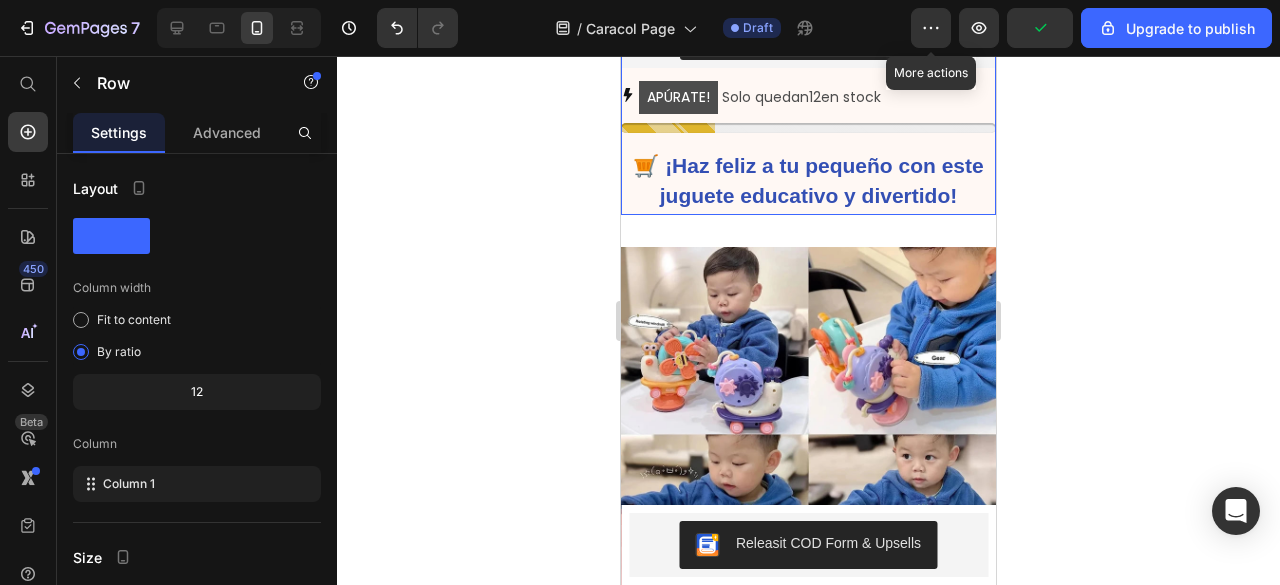 scroll, scrollTop: 1127, scrollLeft: 0, axis: vertical 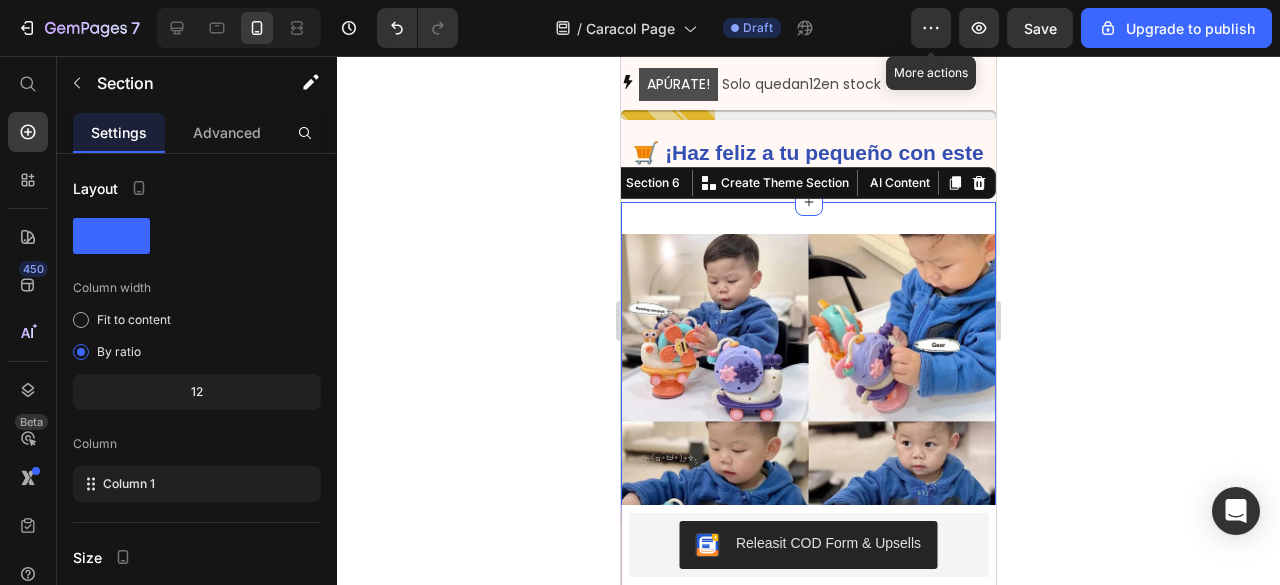 click on "Image Section 6   You can create reusable sections Create Theme Section AI Content Write with GemAI What would you like to describe here? Tone and Voice Persuasive Product Getting products... Show more Generate" at bounding box center [808, 421] 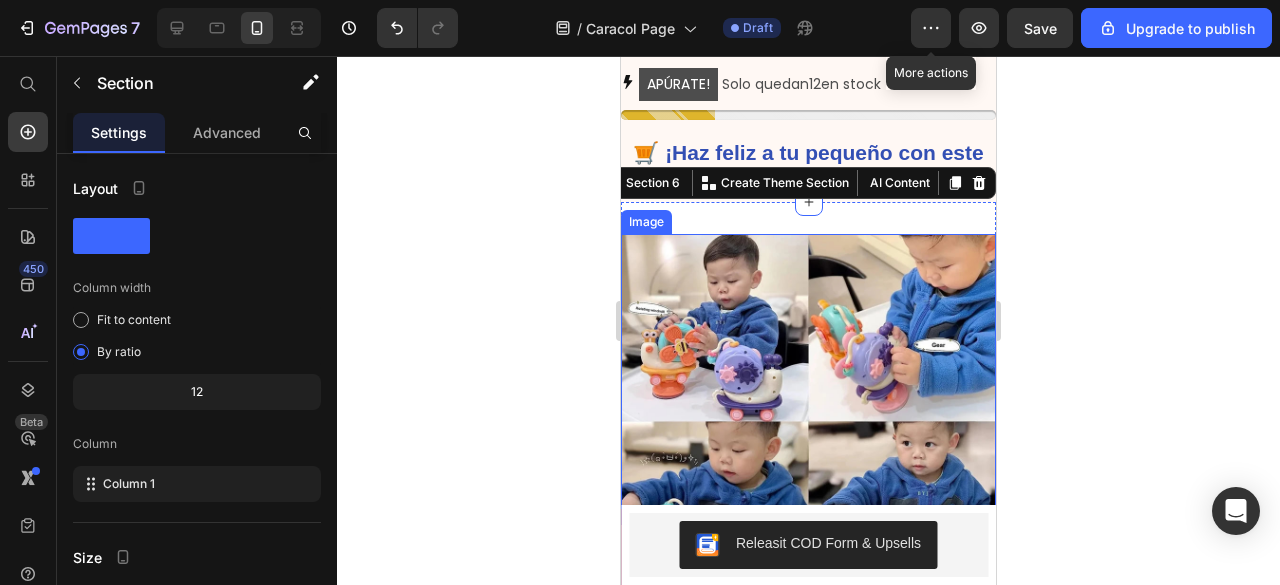 click at bounding box center (808, 421) 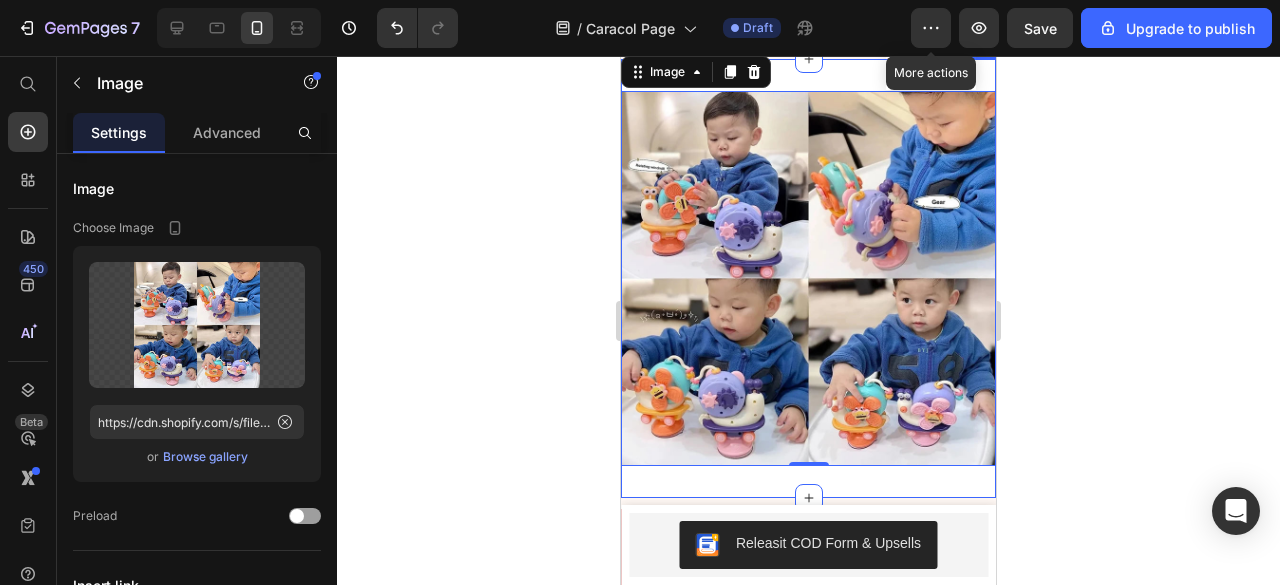 scroll, scrollTop: 1332, scrollLeft: 0, axis: vertical 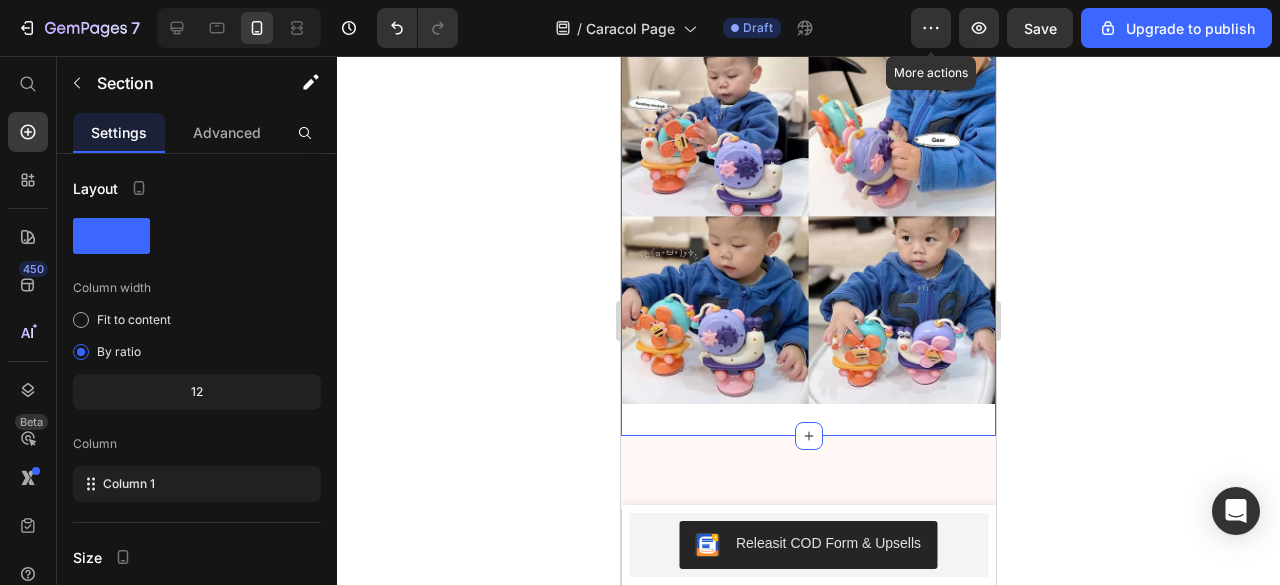 click on "Image Section 6   You can create reusable sections Create Theme Section AI Content Write with GemAI What would you like to describe here? Tone and Voice Persuasive Product Show more Generate" at bounding box center [808, 216] 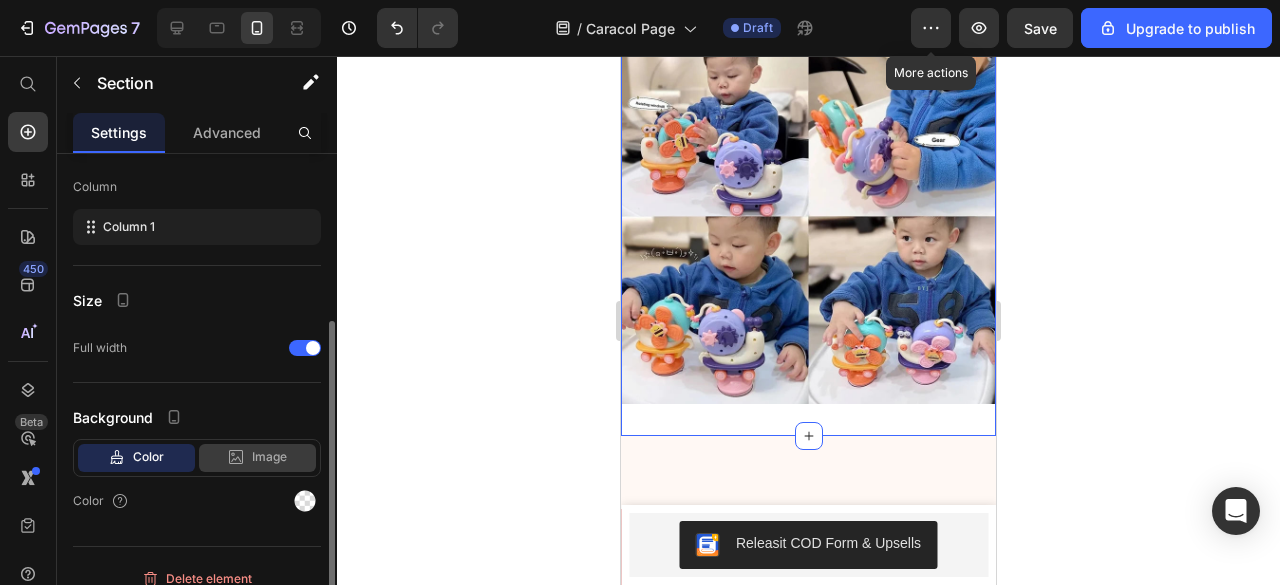 scroll, scrollTop: 274, scrollLeft: 0, axis: vertical 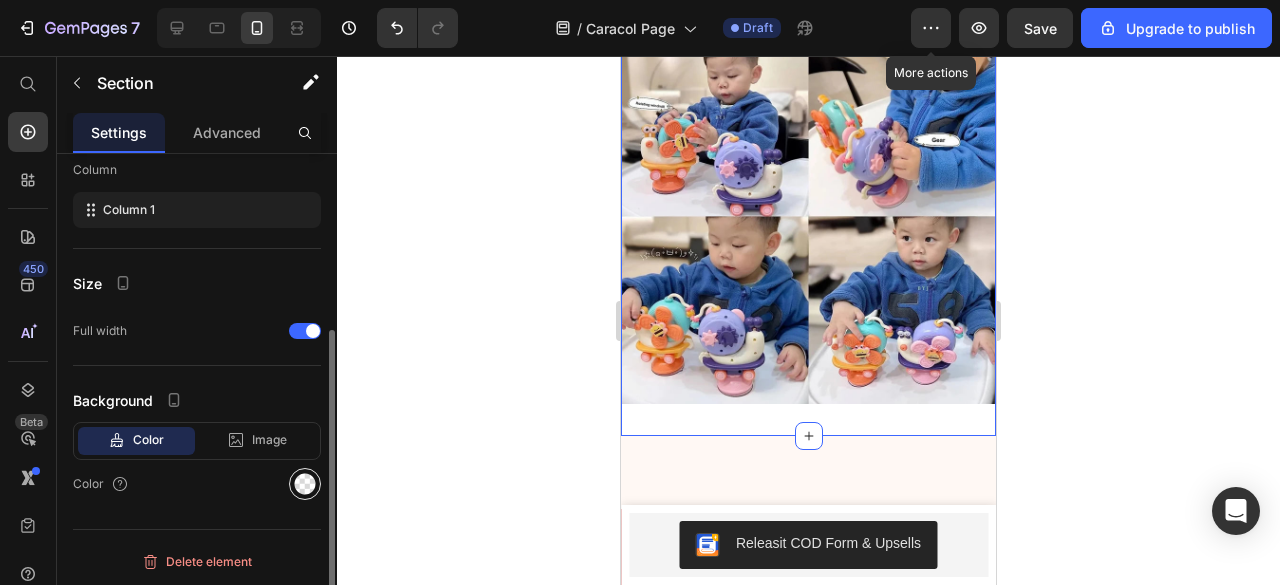 click 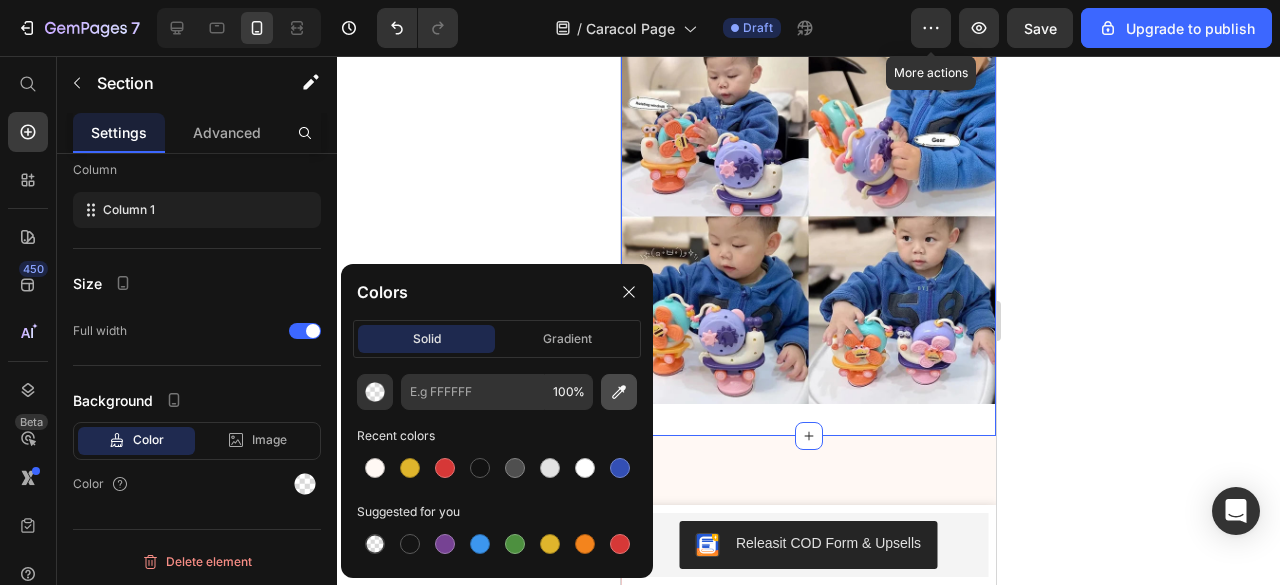 click 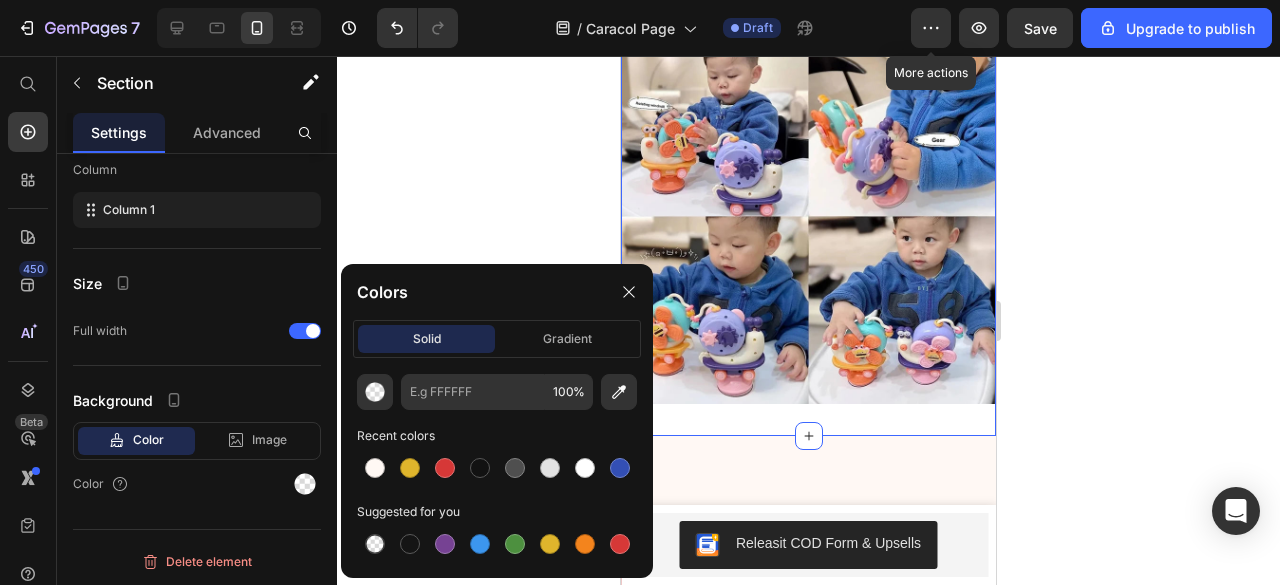 type on "FFF8F4" 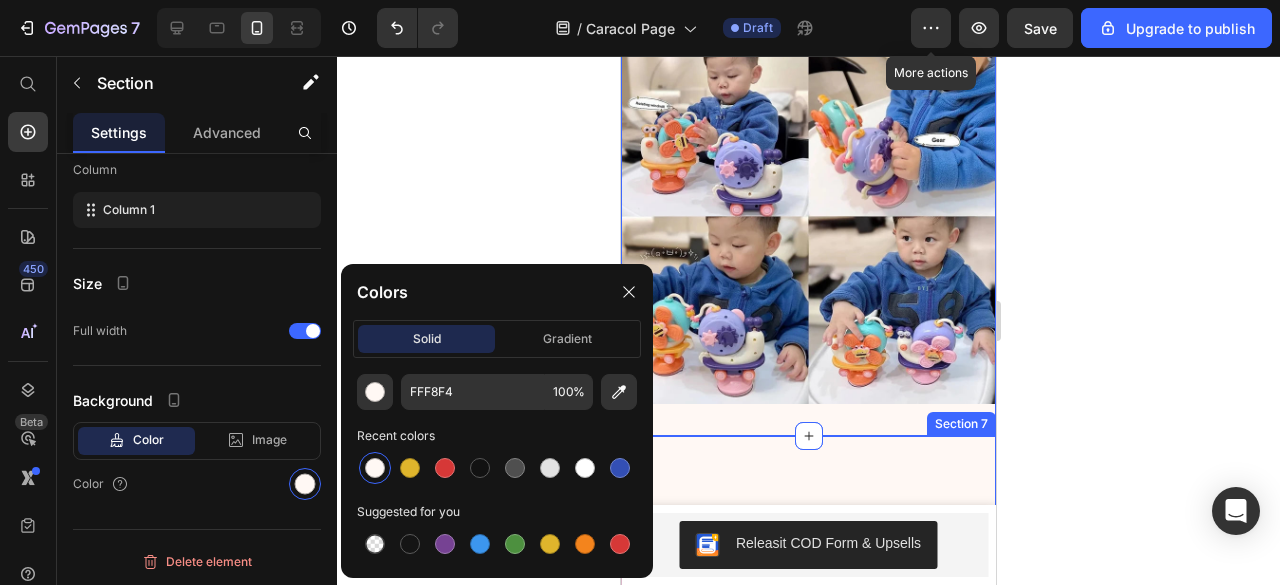 scroll, scrollTop: 274, scrollLeft: 0, axis: vertical 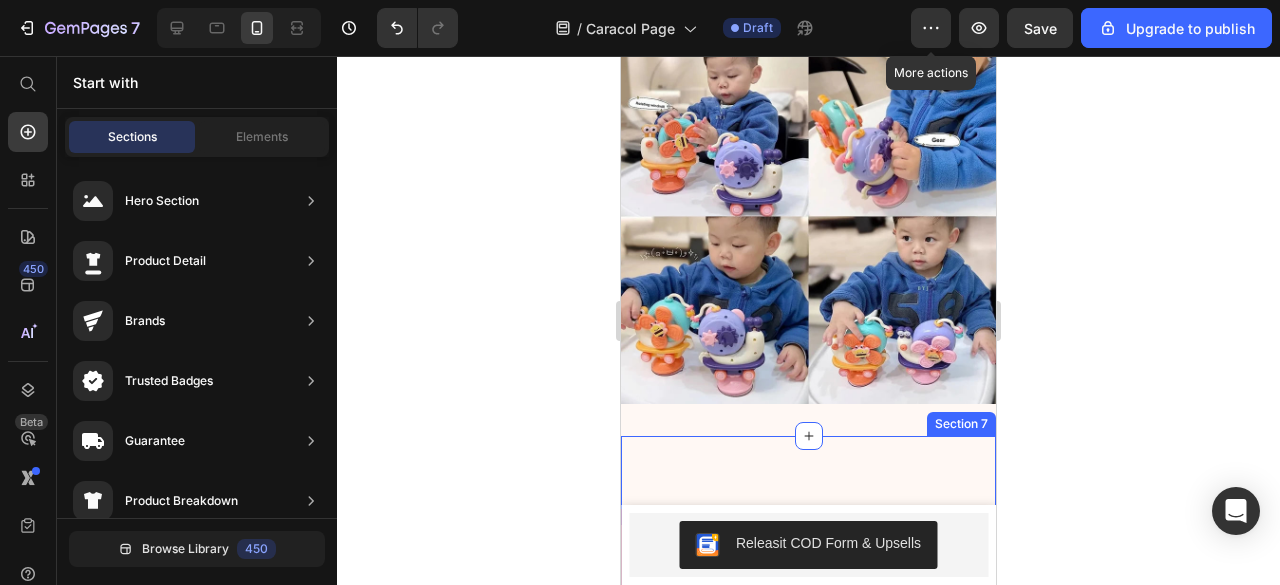 click 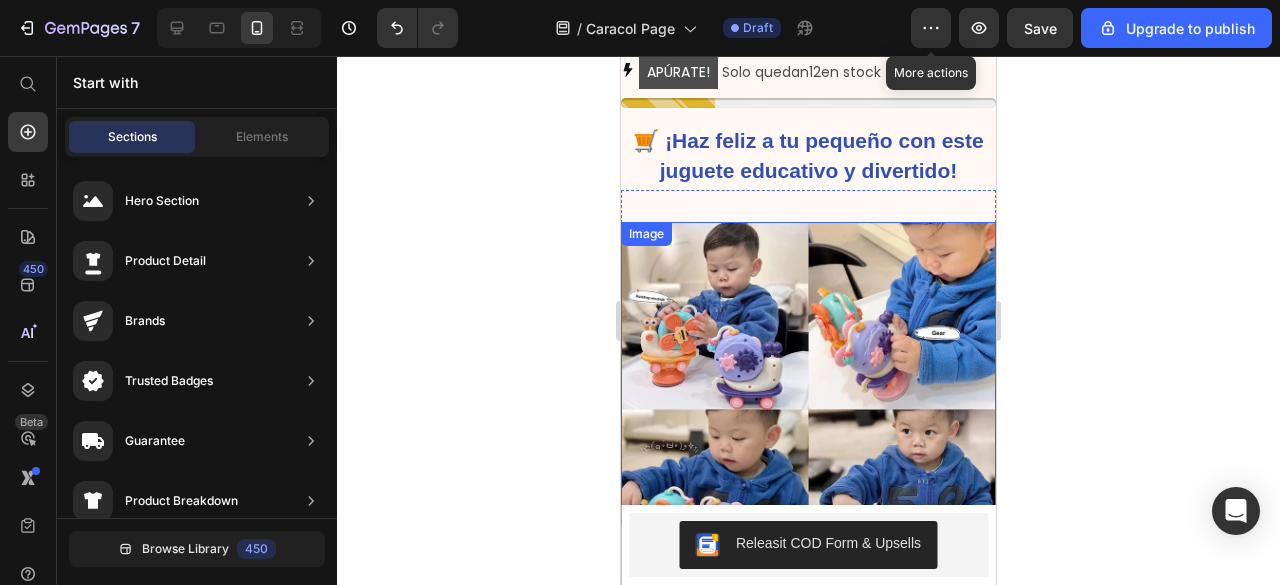 scroll, scrollTop: 1148, scrollLeft: 0, axis: vertical 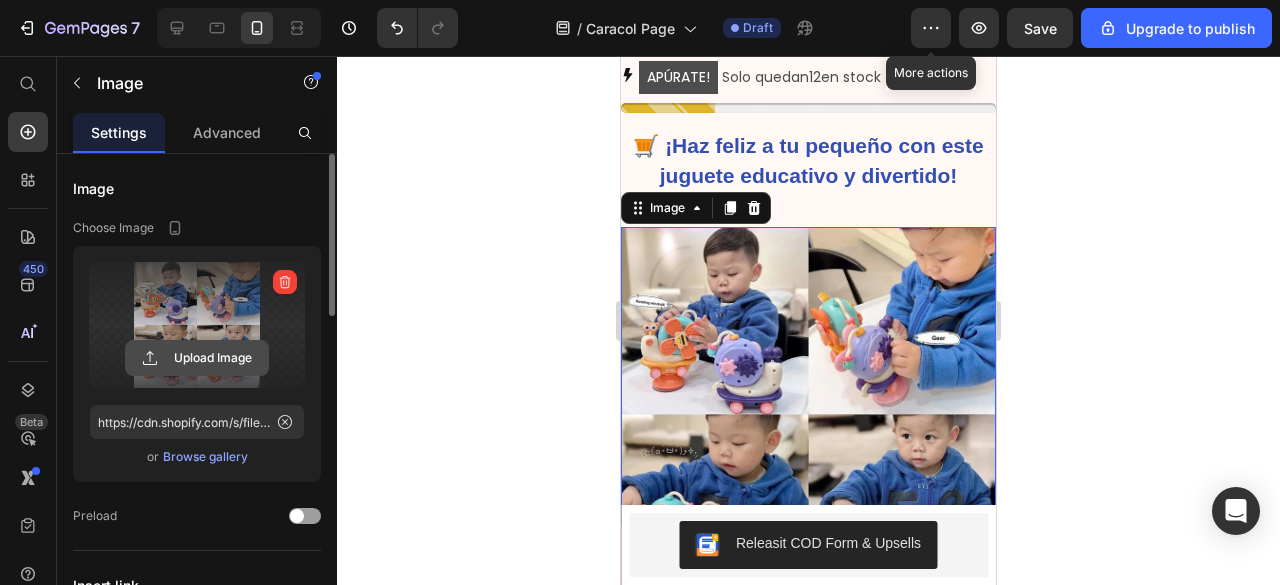 click 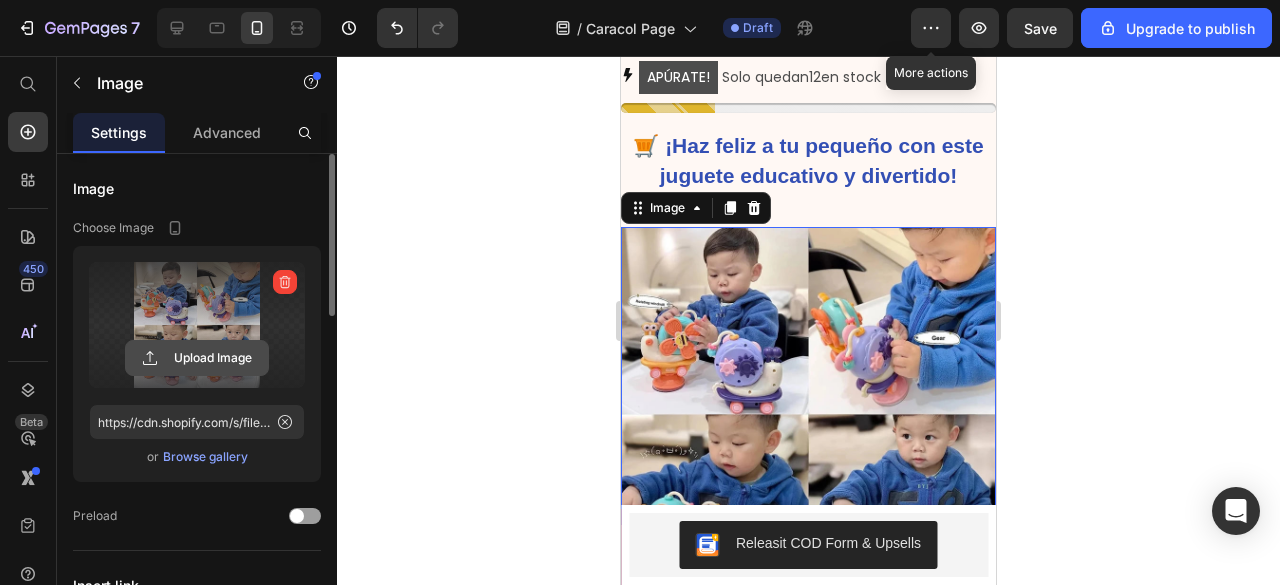 type on "C:\fakepath\post ads productos.gif" 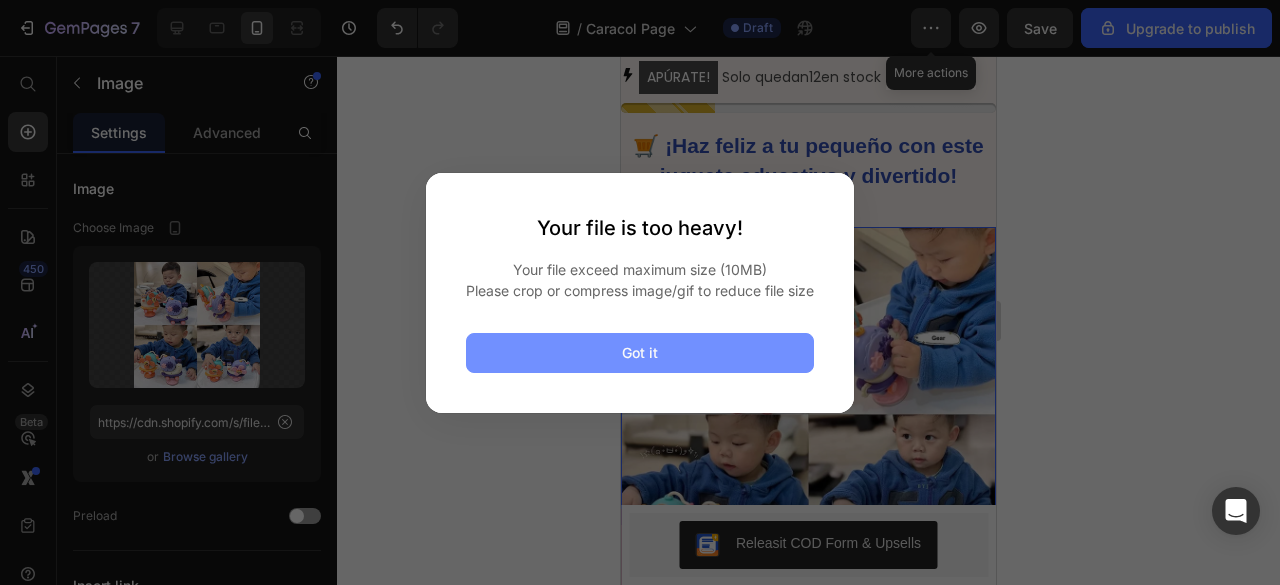 click on "Got it" at bounding box center (640, 353) 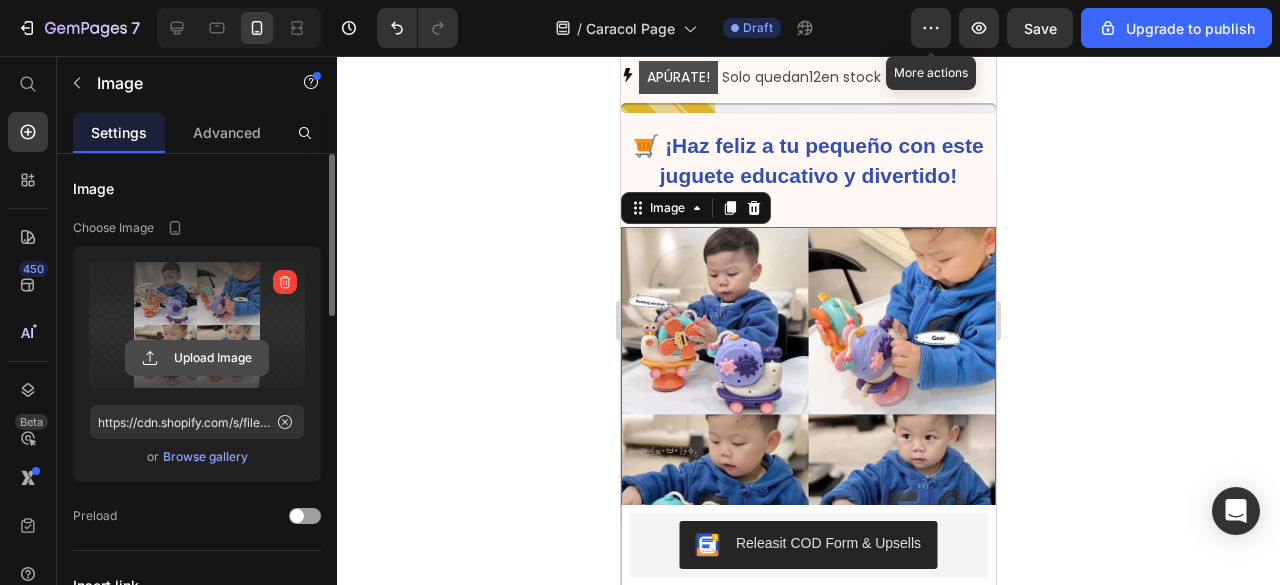 click 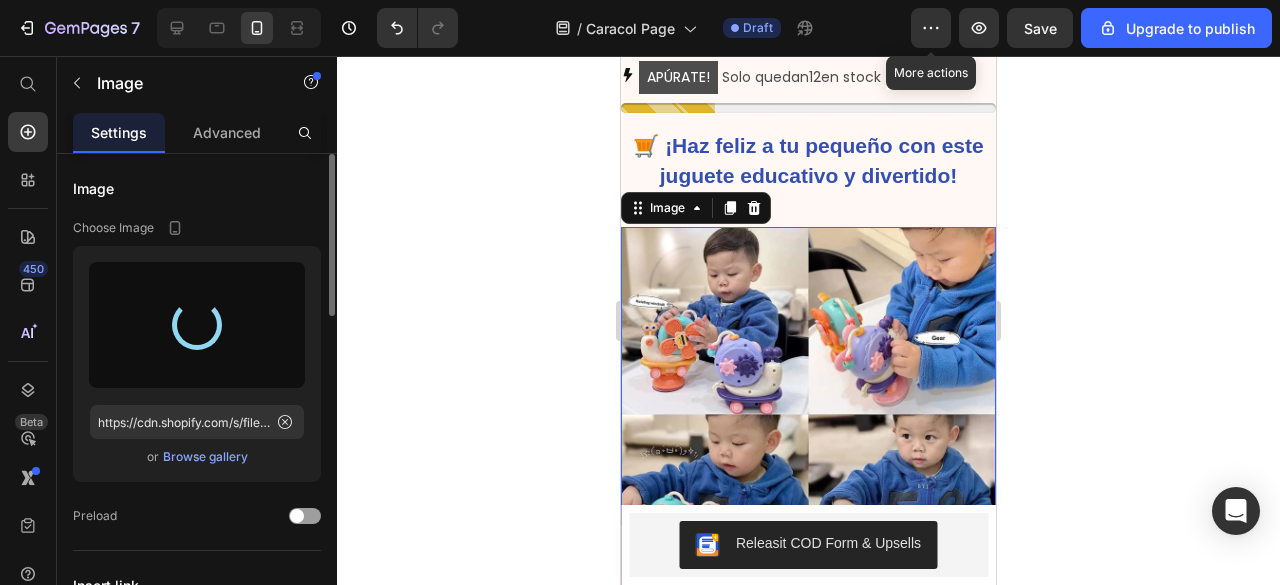 type on "https://cdn.shopify.com/s/files/1/0641/6465/9267/files/gempages_573437835185489012-0d37a340-a141-456f-b527-eb88cfb6bb55.gif" 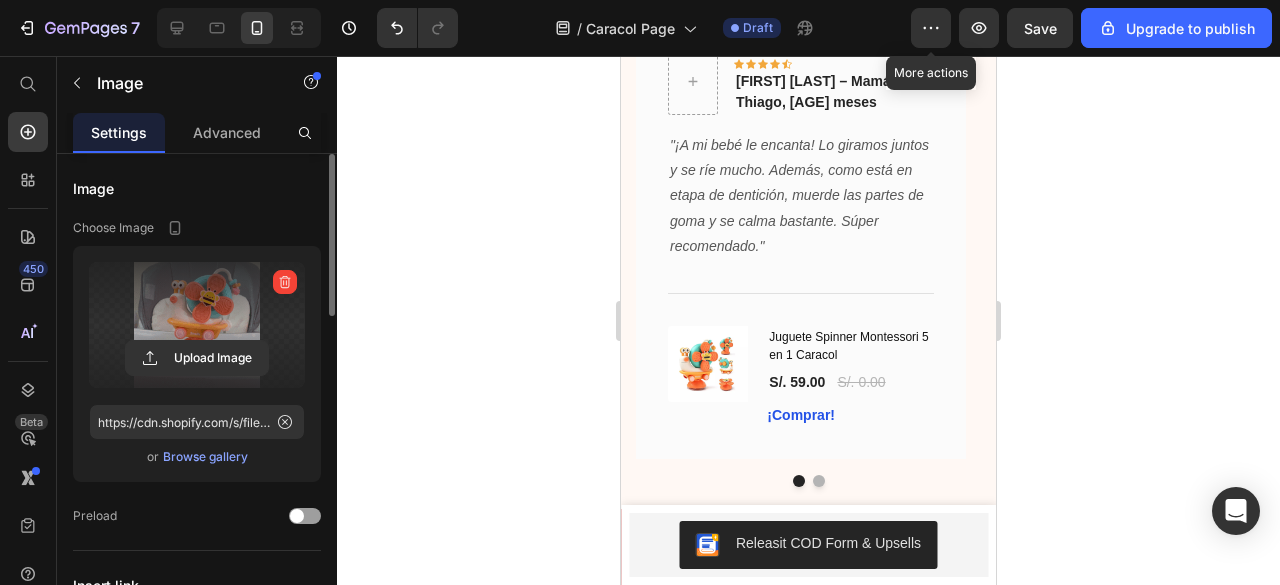 scroll, scrollTop: 1968, scrollLeft: 0, axis: vertical 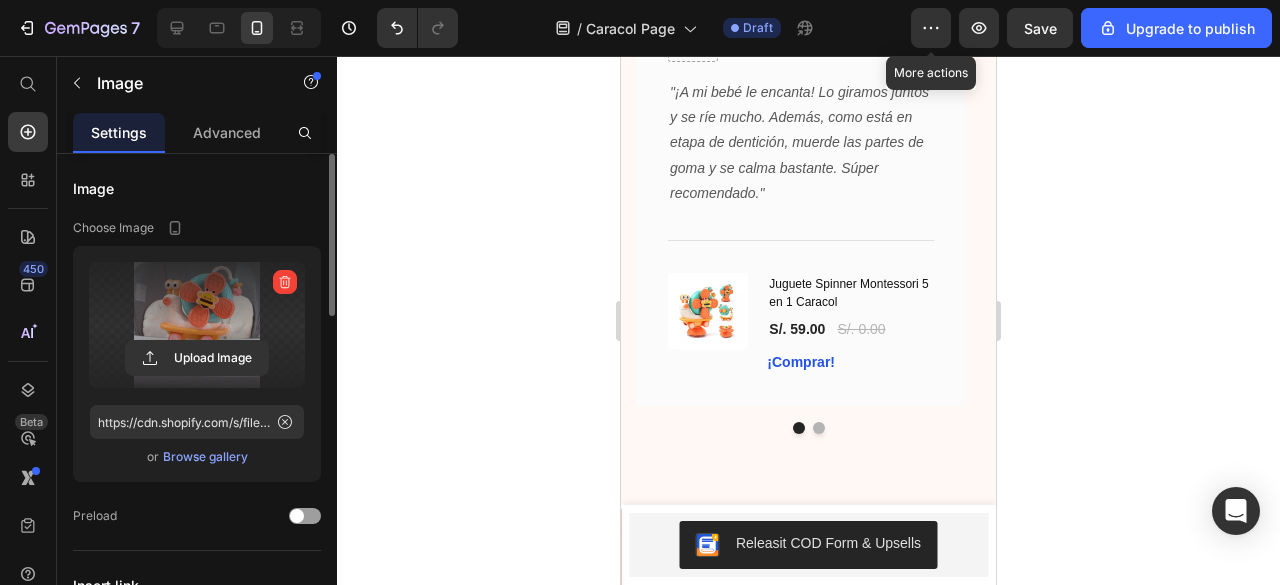 click on "✅ Características destacadas: 🔹  Material 100% seguro : Hecho de goma suave y ABS libre de tóxicos, ideal para que tu bebé pueda morder con total tranquilidad. 🔹  Estimulación Montessori : Fomenta el desarrollo sensorial, visual y la coordinación mano-ojo gracias a su diseño giratorio y colores contrastantes. 🔹  Versátil y portátil : Perfecto para usar en cunas, ventanas, cochecitos, baños y más. ¡Calma al bebé en cualquier momento del día! 🔹  Diseño encantador : Disponible en colores vibrantes (naranja y morado) que captan fácilmente la atención del bebé. 🔹  Edad recomendada : A partir de 0 meses (0M+). Text Block Section 7   You can create reusable sections Create Theme Section AI Content Write with GemAI What would you like to describe here? Tone and Voice Persuasive Product Show more Generate" at bounding box center [808, -362] 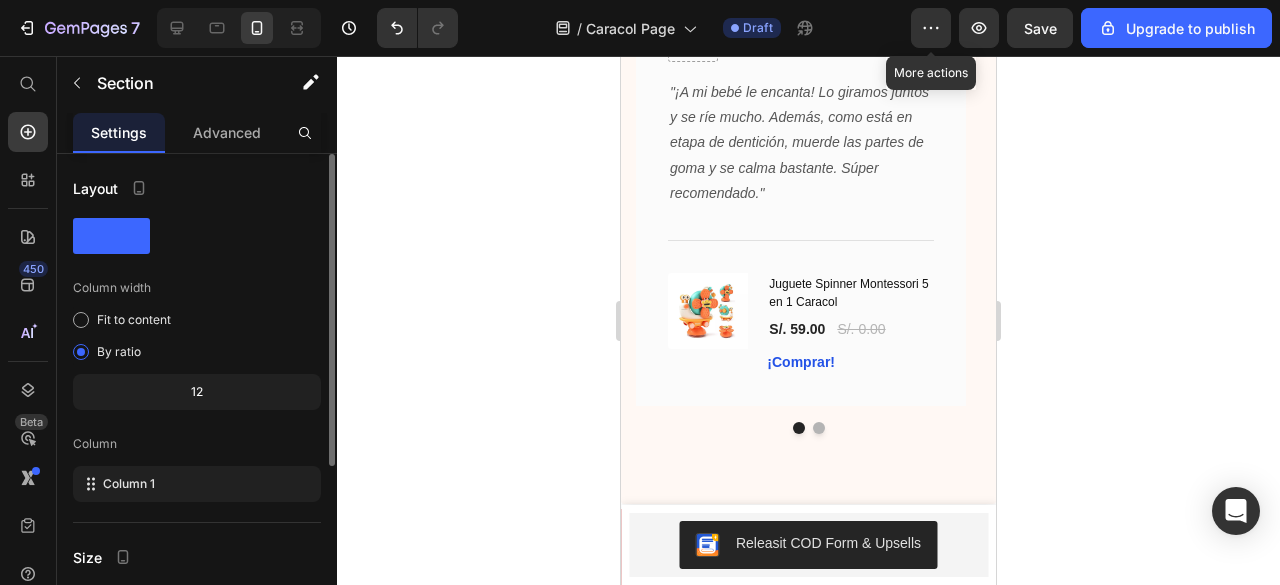 scroll, scrollTop: 2004, scrollLeft: 0, axis: vertical 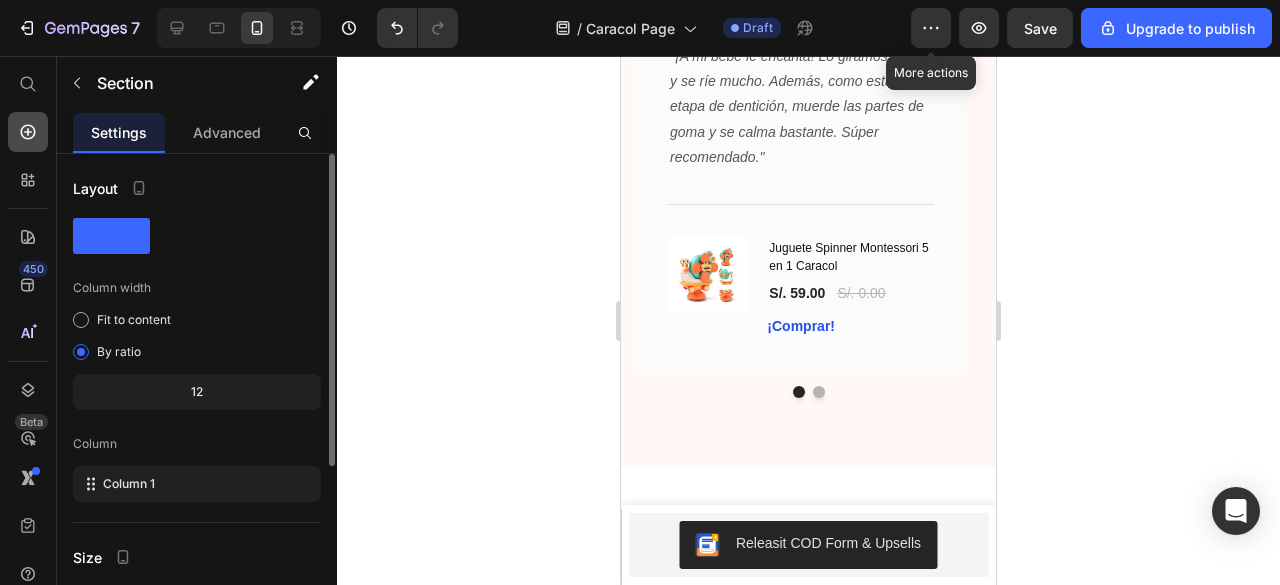 click 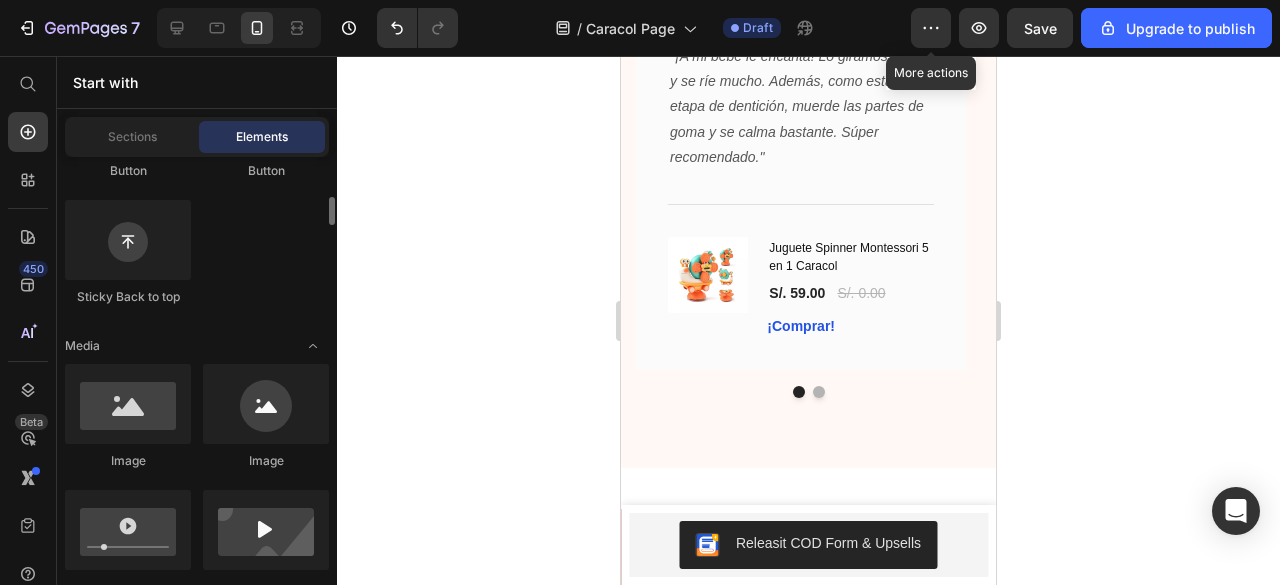 scroll, scrollTop: 582, scrollLeft: 0, axis: vertical 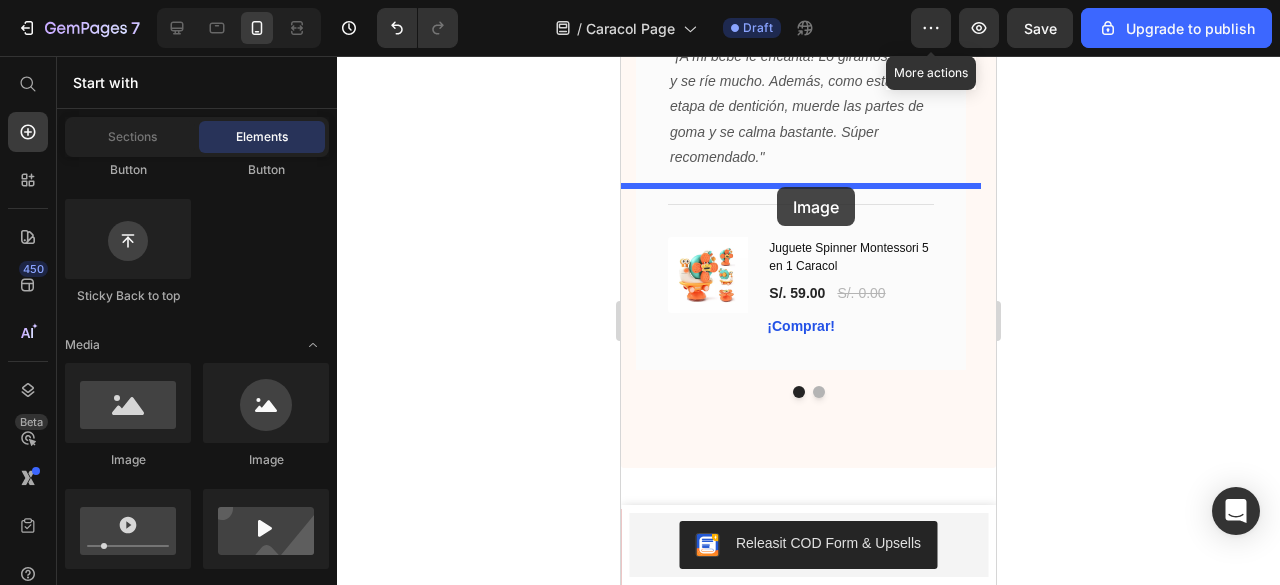 drag, startPoint x: 743, startPoint y: 456, endPoint x: 777, endPoint y: 187, distance: 271.1402 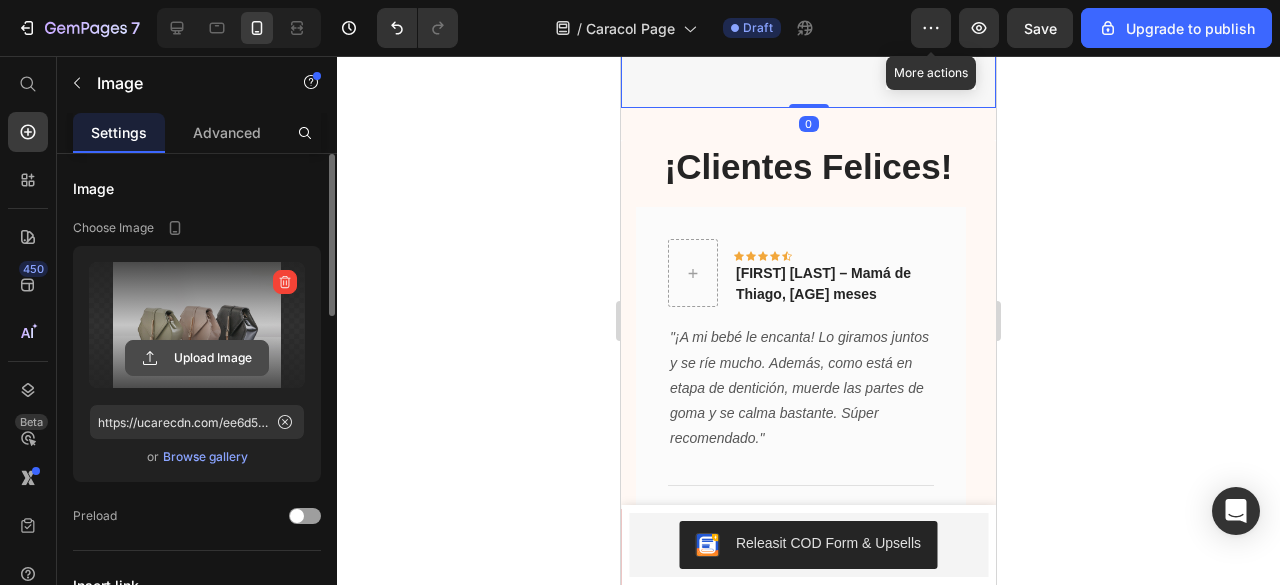 click 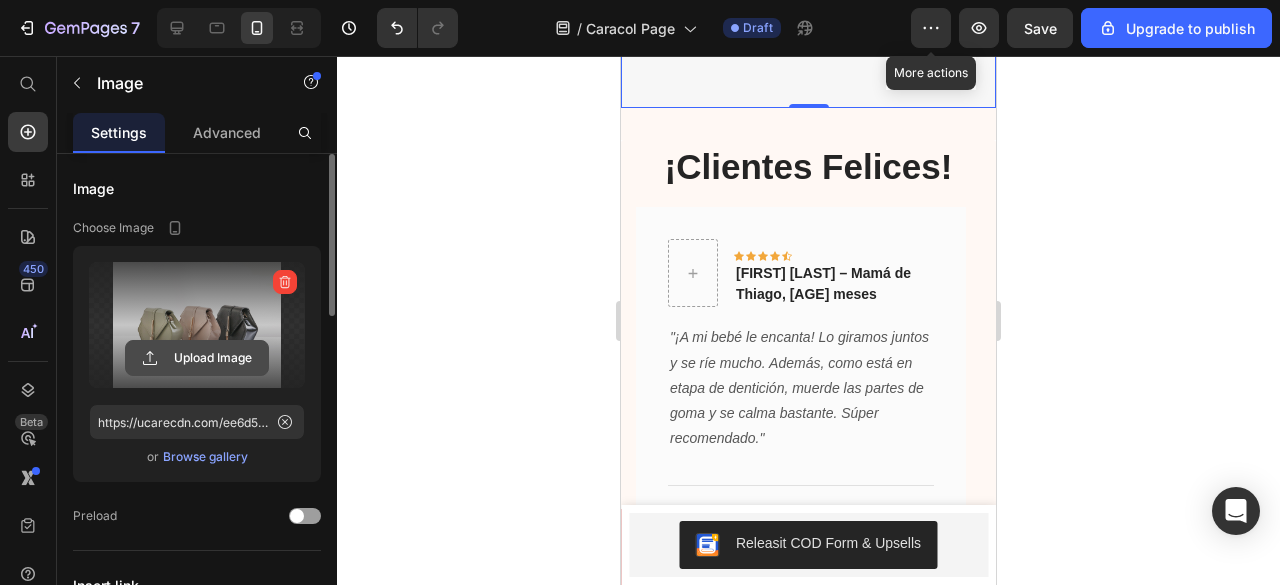 click 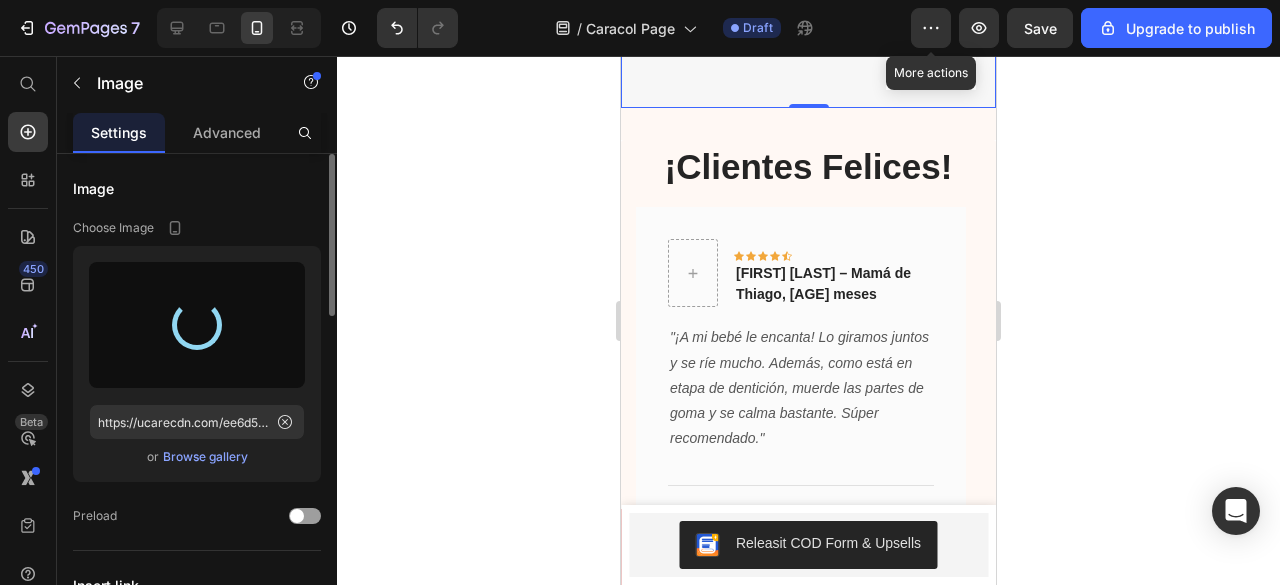 type on "https://cdn.shopify.com/s/files/1/0641/6465/9267/files/gempages_573437835185489012-51b17725-aa14-4c40-90b4-c58e065d02d2.webp" 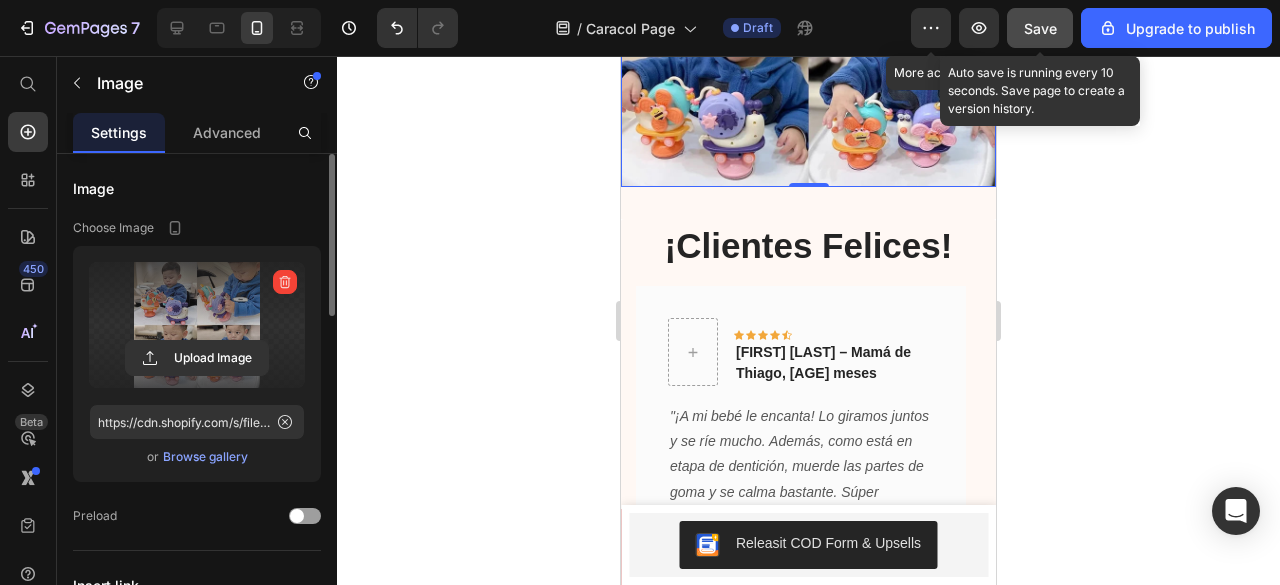 click on "Save" 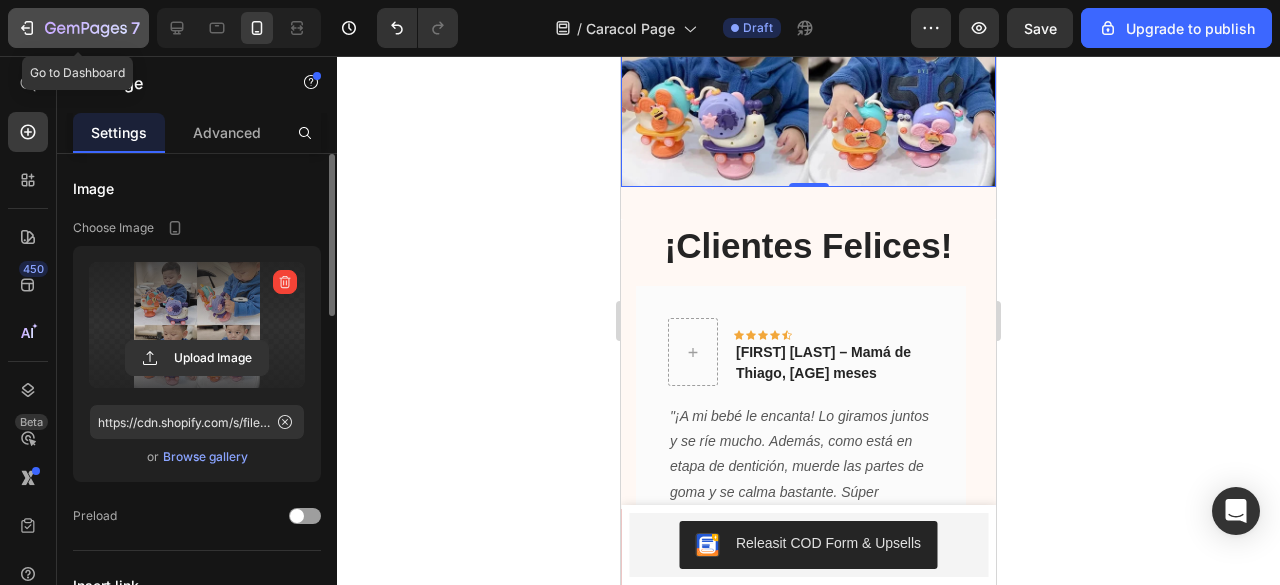 click on "7" at bounding box center [78, 28] 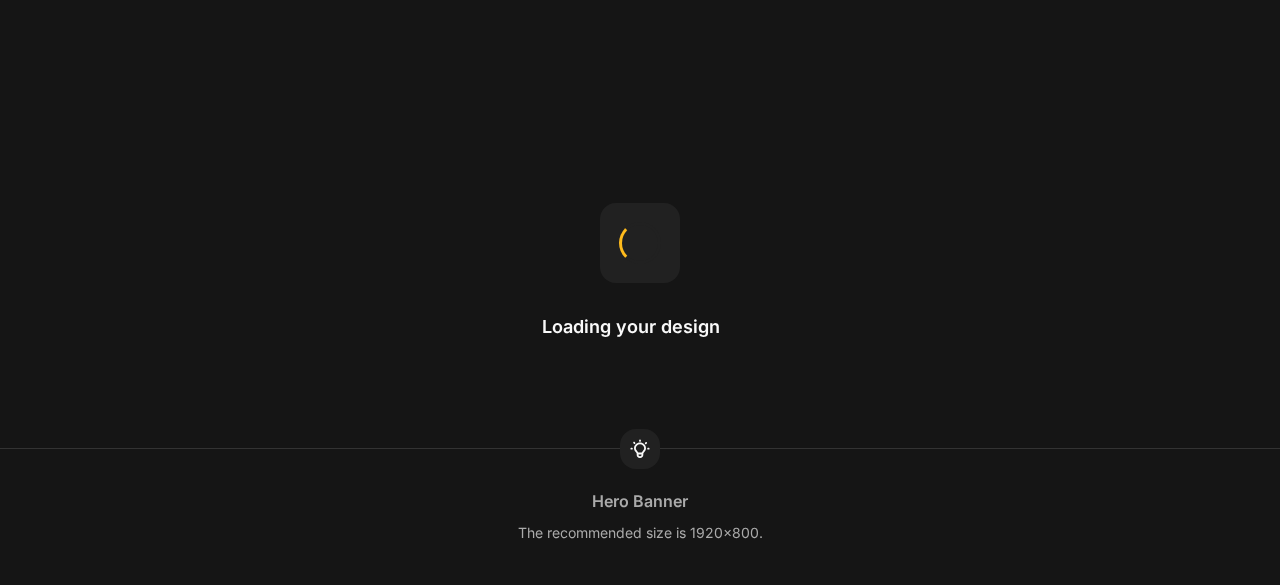 scroll, scrollTop: 0, scrollLeft: 0, axis: both 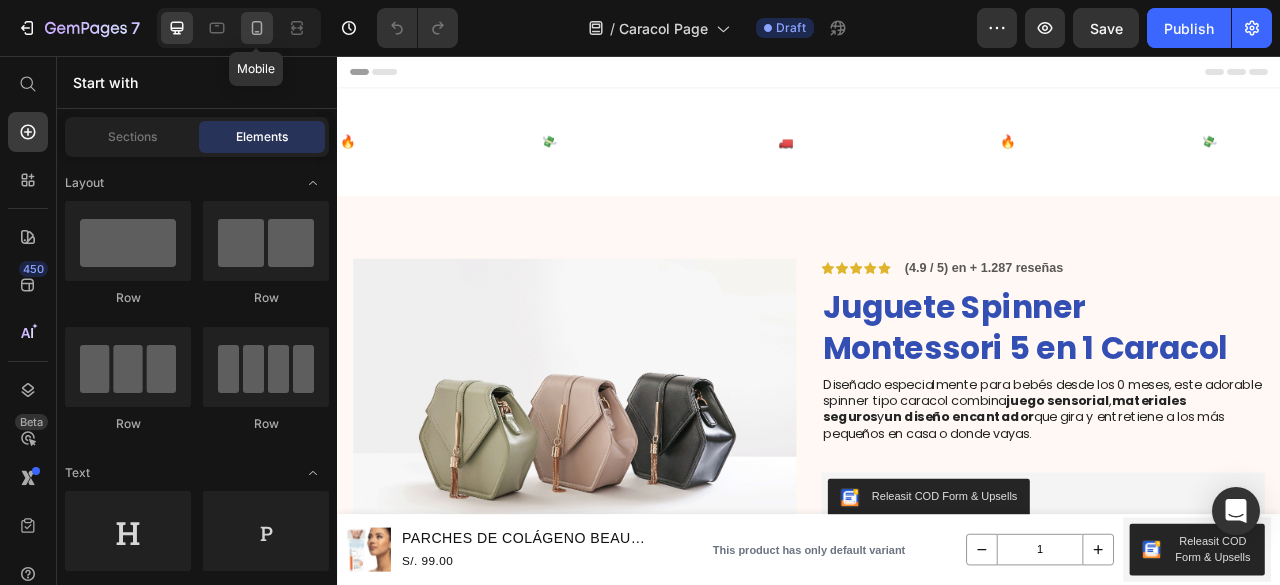click 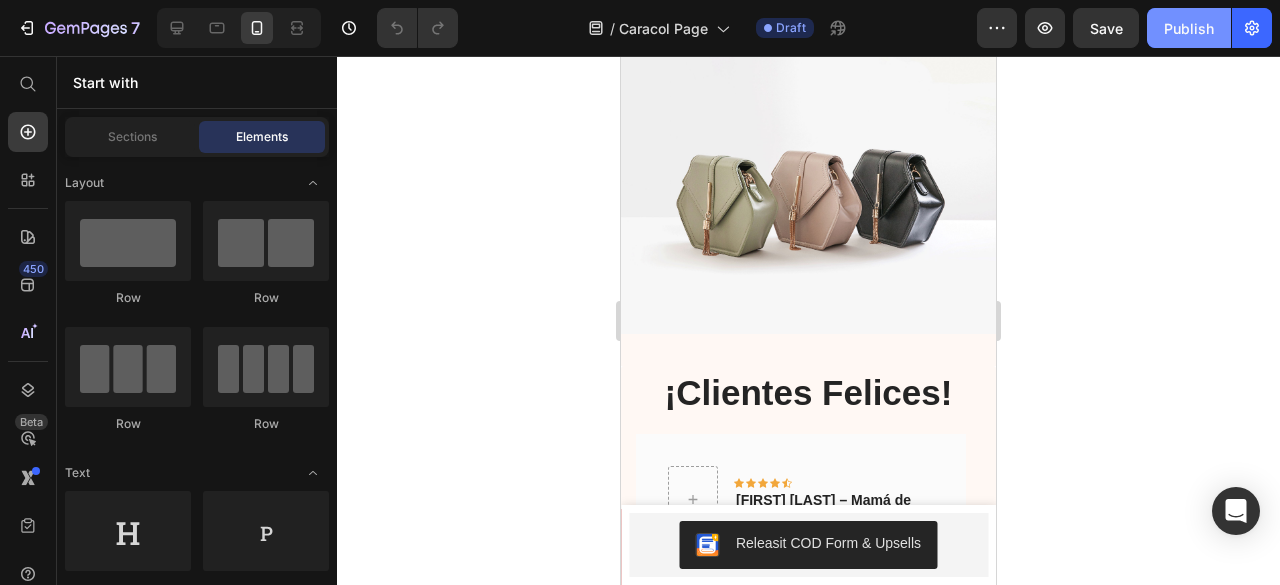 scroll, scrollTop: 2063, scrollLeft: 0, axis: vertical 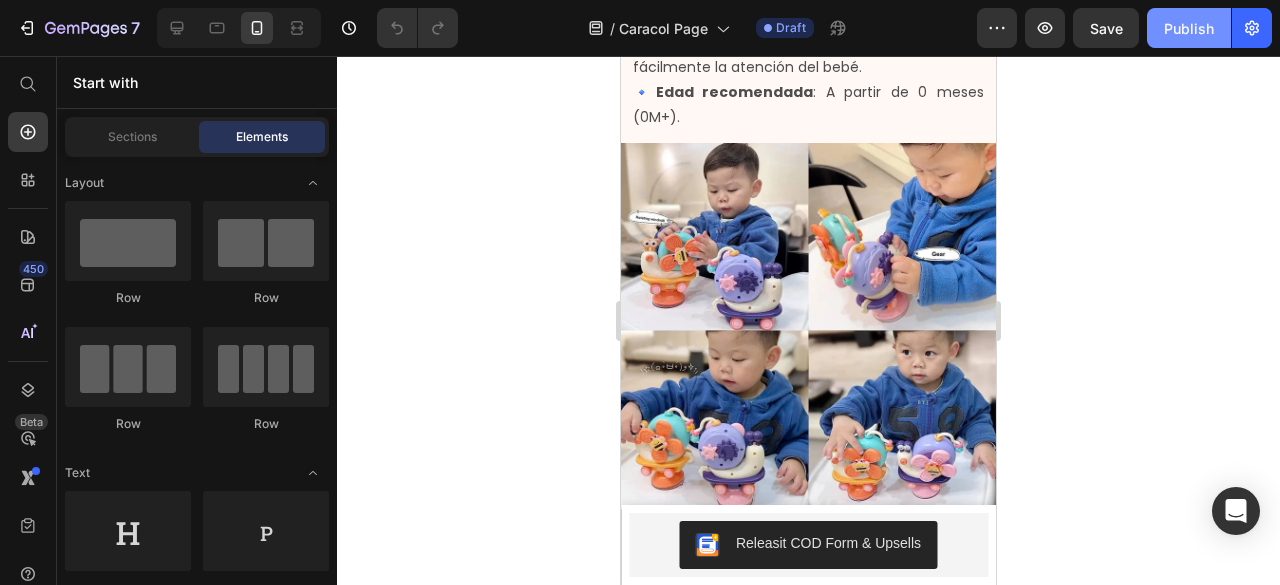 click on "Publish" at bounding box center [1189, 28] 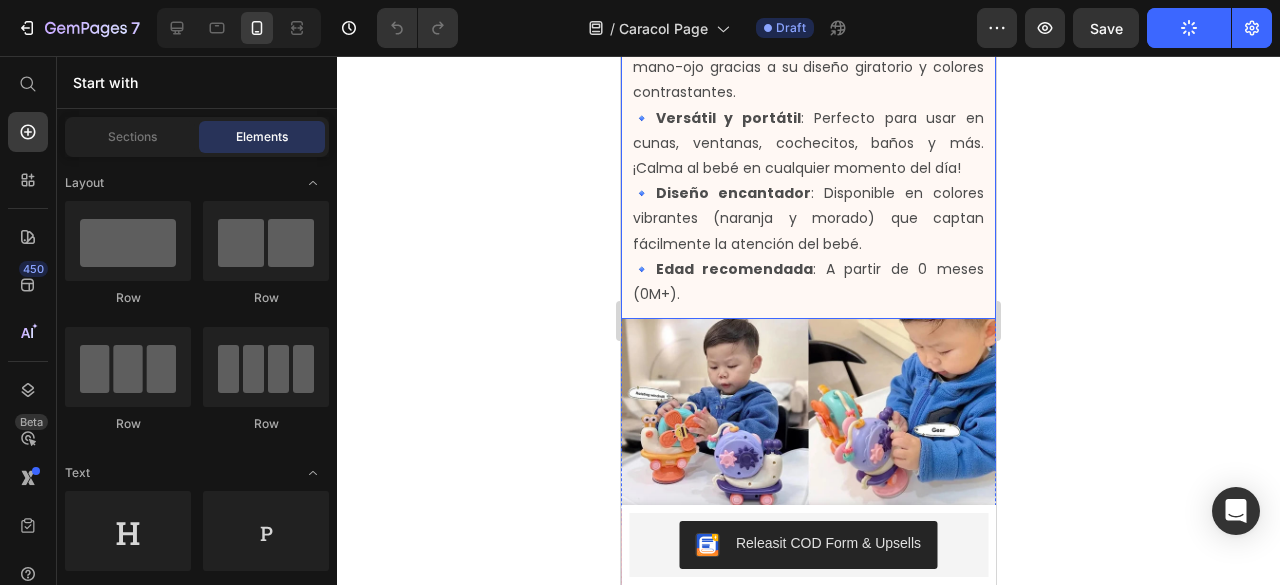 scroll, scrollTop: 1226, scrollLeft: 0, axis: vertical 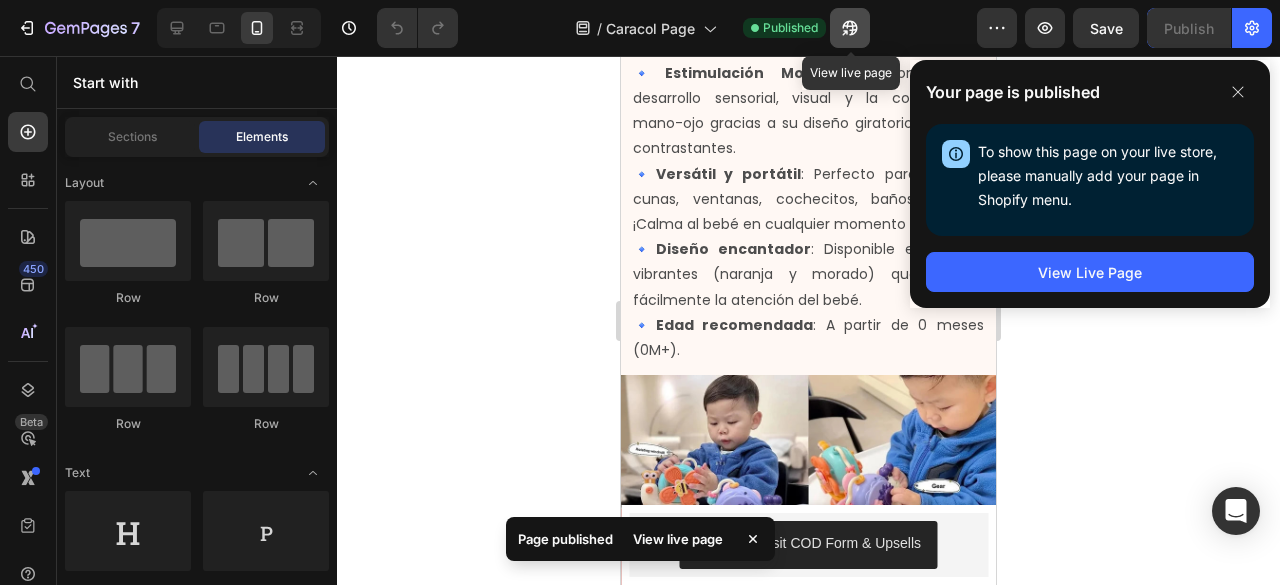 click 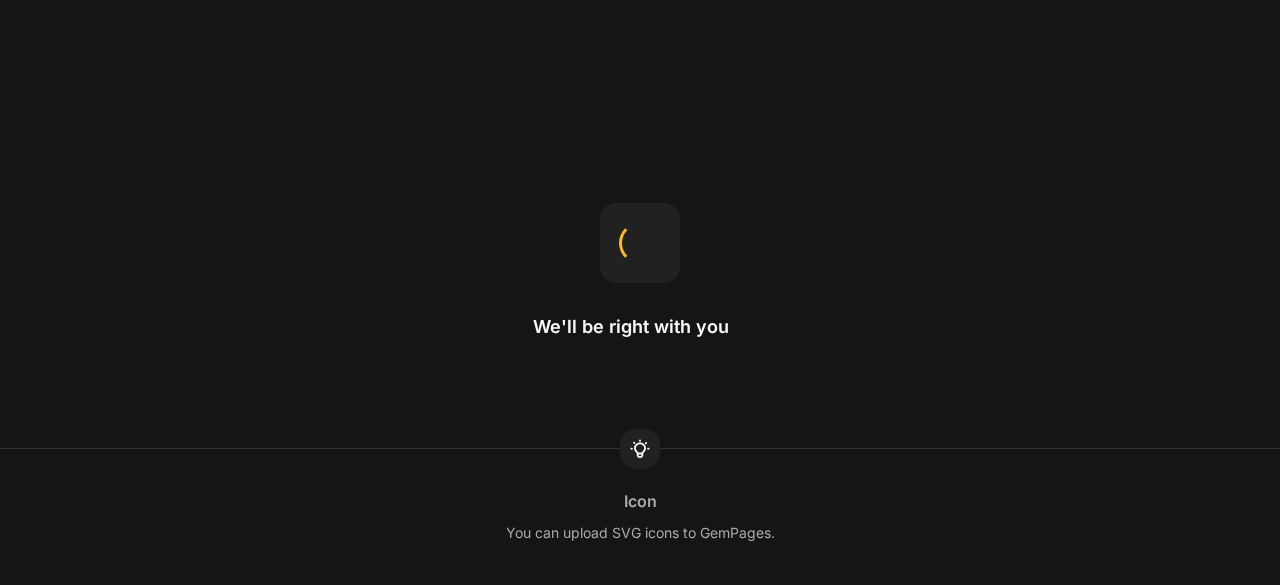 scroll, scrollTop: 0, scrollLeft: 0, axis: both 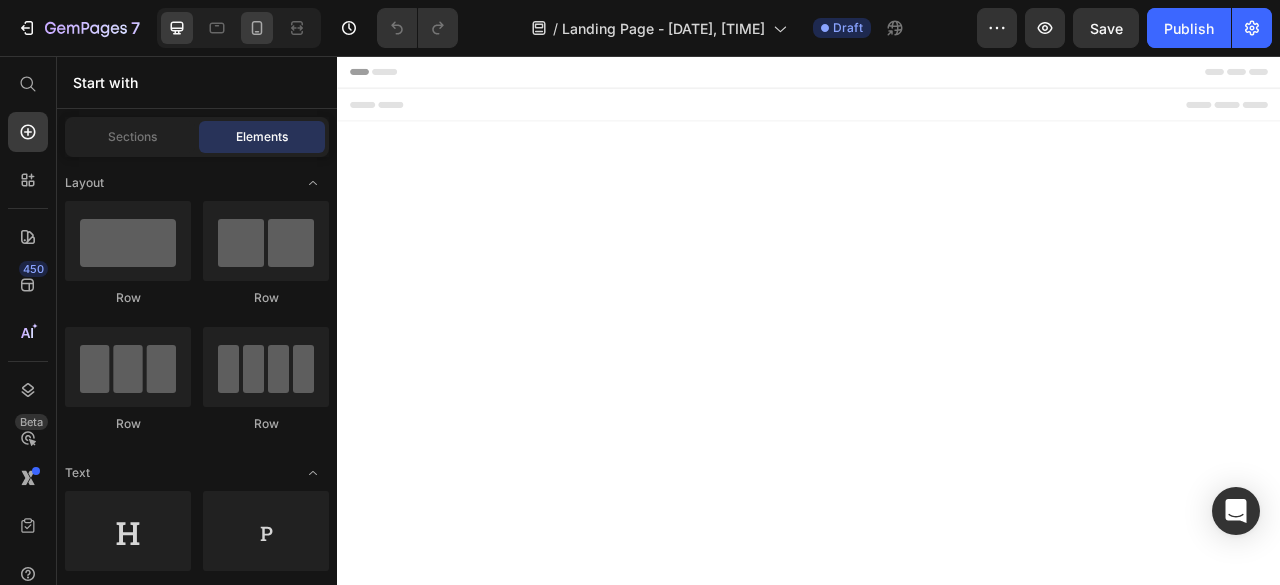 click 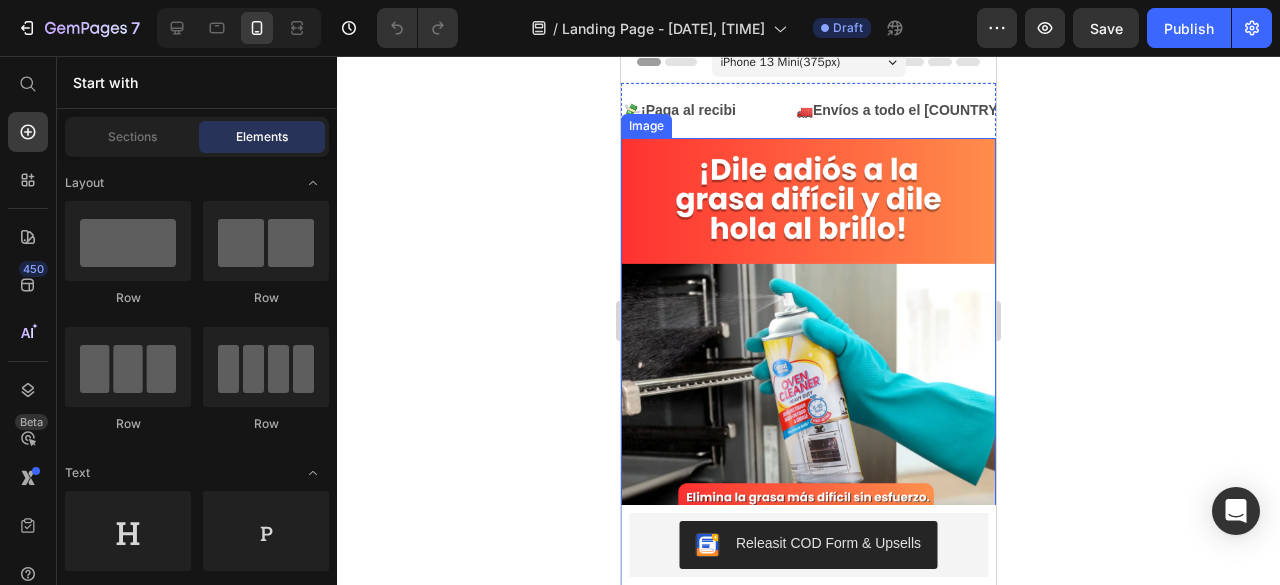 scroll, scrollTop: 15, scrollLeft: 0, axis: vertical 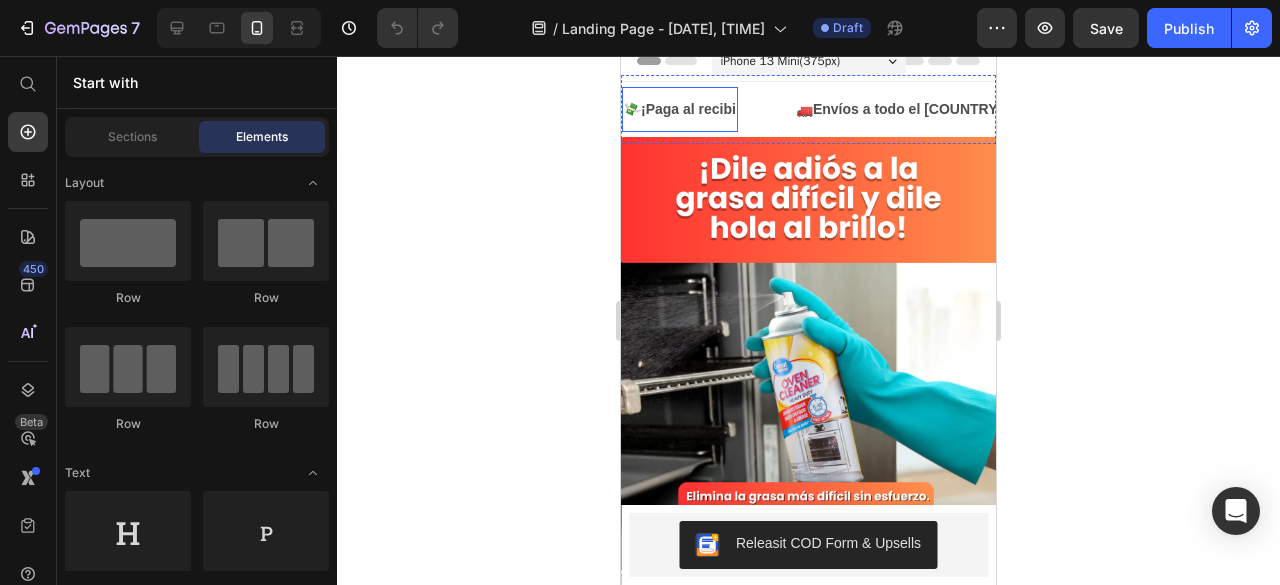 click on "💸¡Paga al recibi" at bounding box center [680, 109] 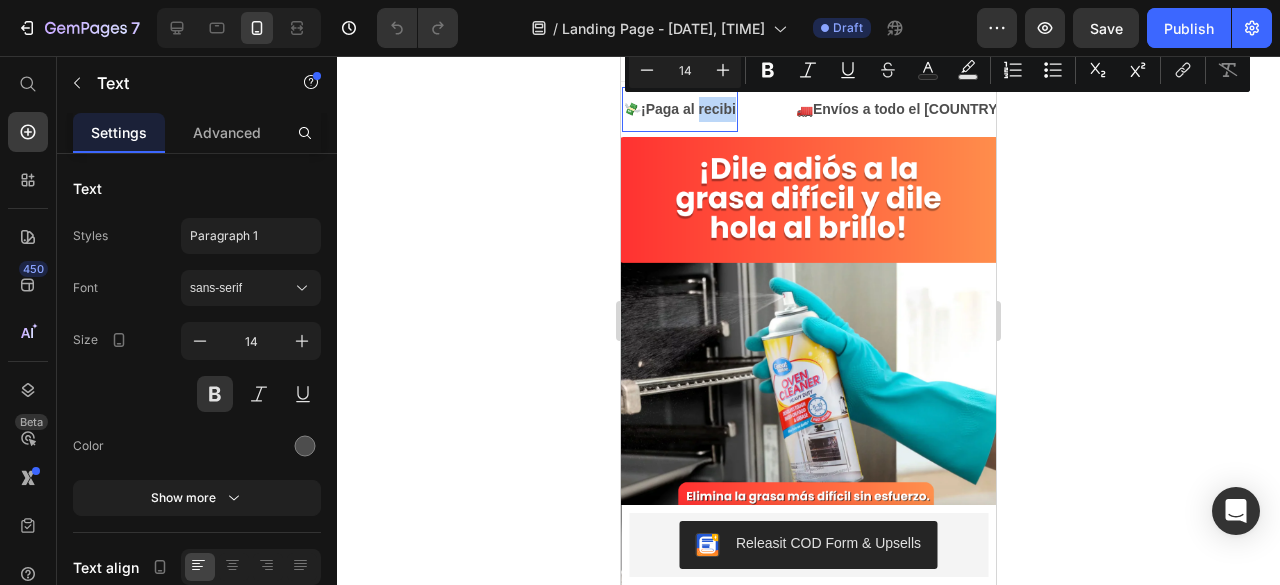 click on "💸¡Paga al recibi" at bounding box center [680, 109] 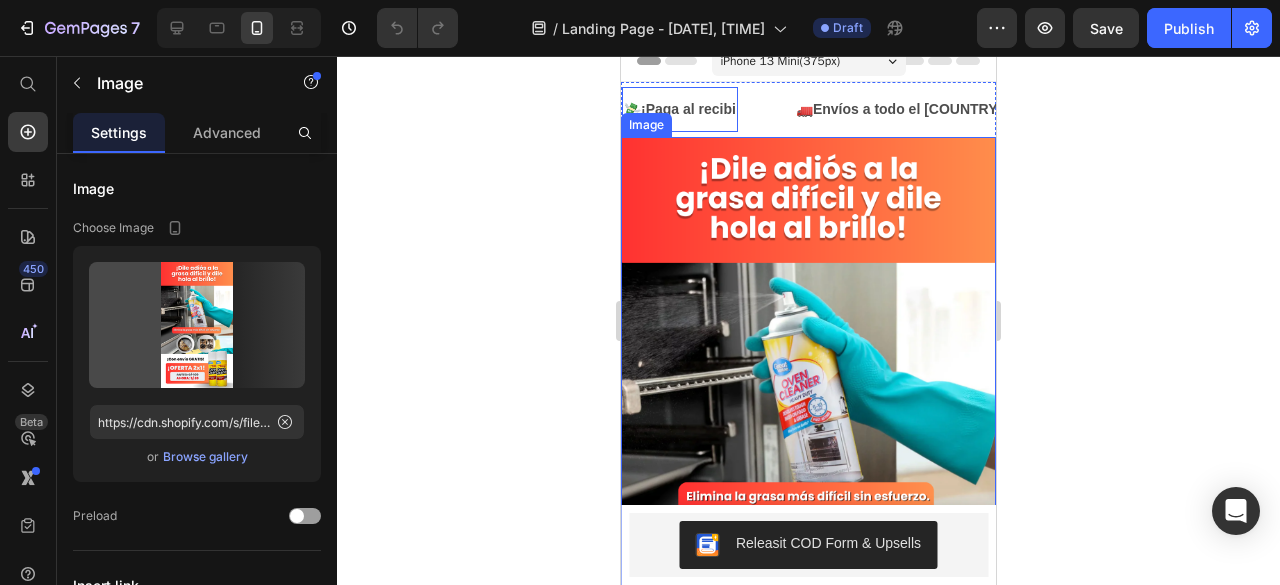 click at bounding box center [808, 470] 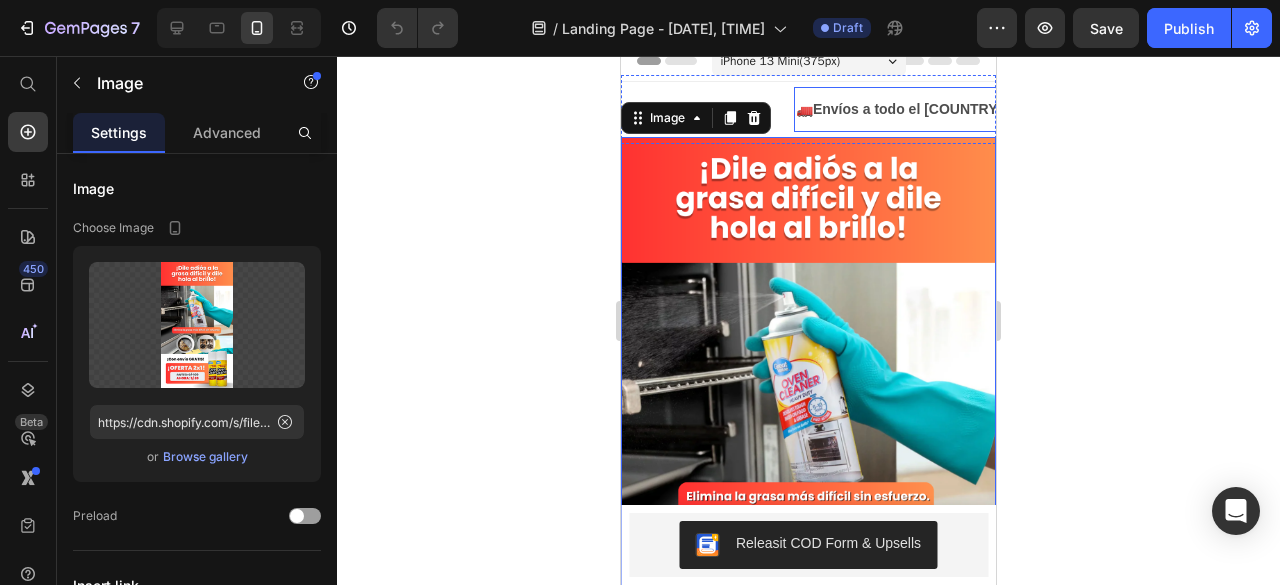click on "🚛Envíos a todo el Perú" at bounding box center (899, 109) 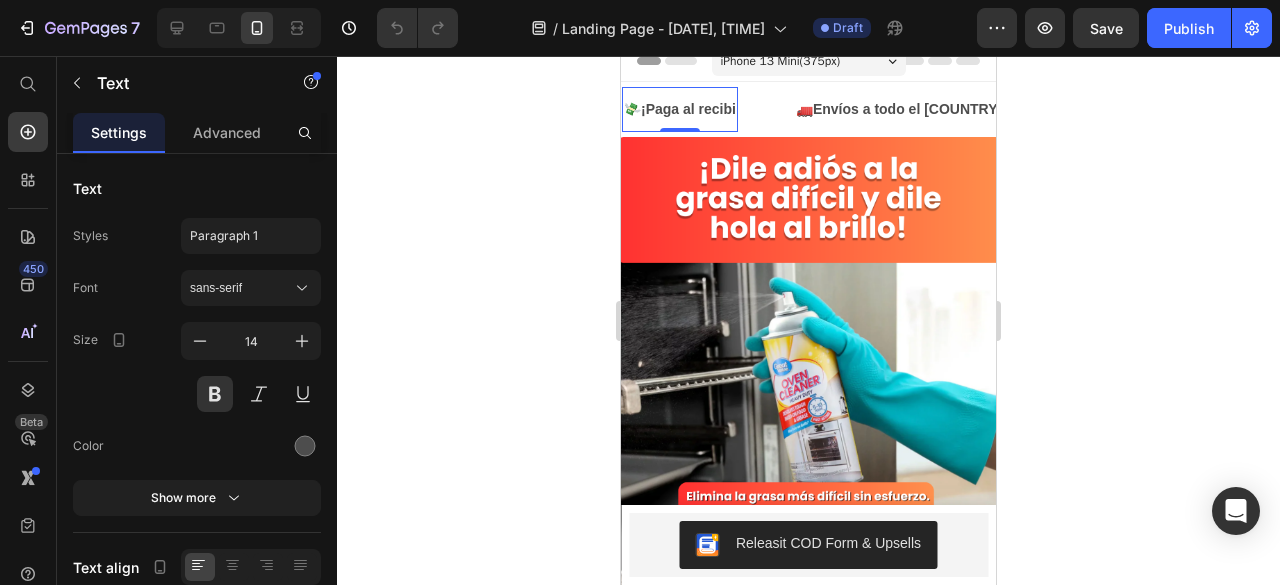 click on "💸¡Paga al recibi" at bounding box center [680, 109] 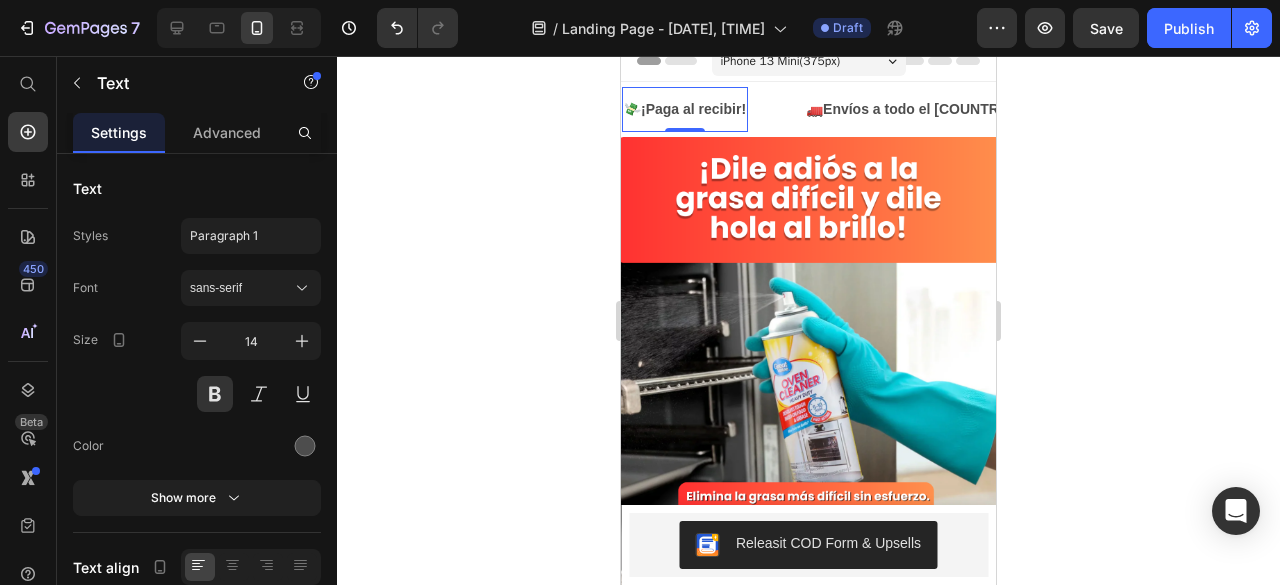 click 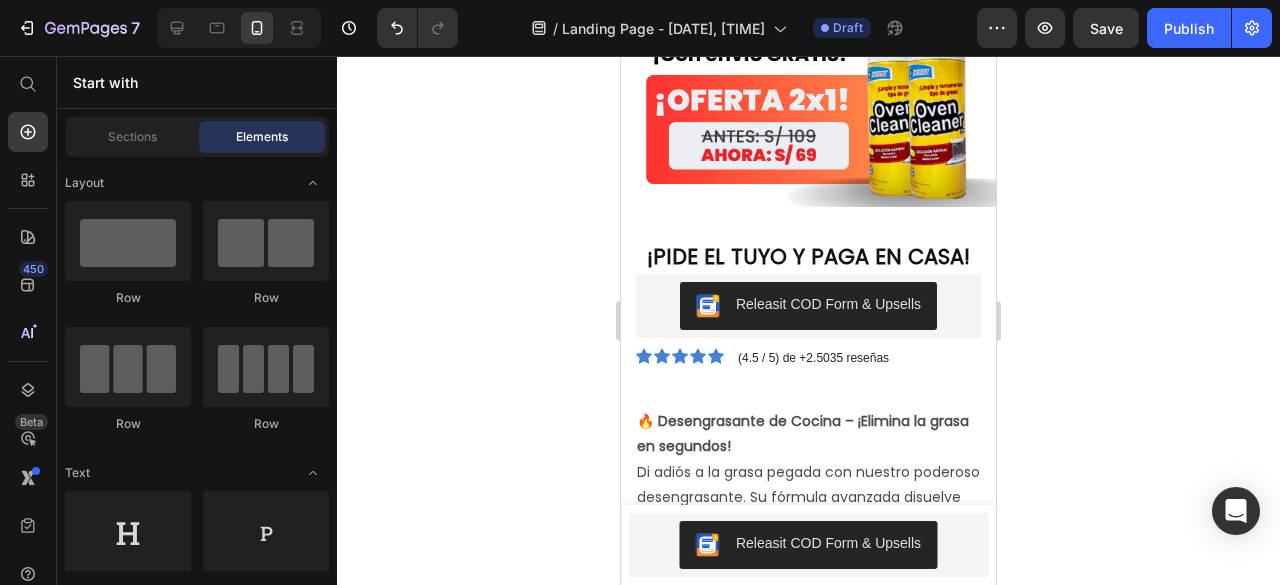 scroll, scrollTop: 611, scrollLeft: 0, axis: vertical 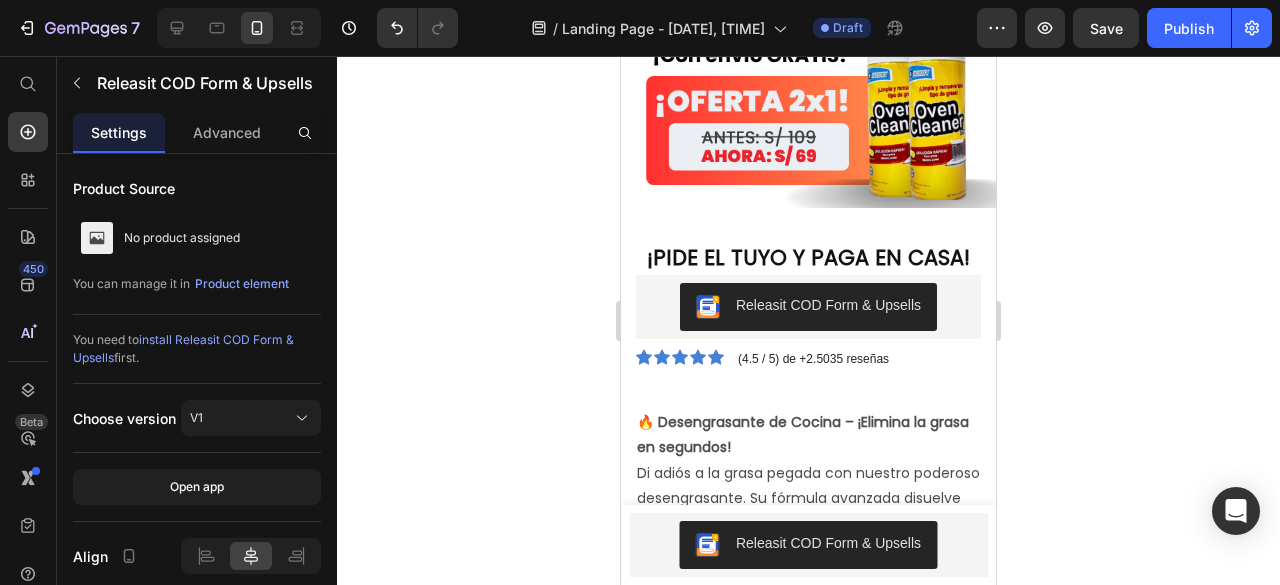 click on "Releasit COD Form & Upsells" at bounding box center (828, 305) 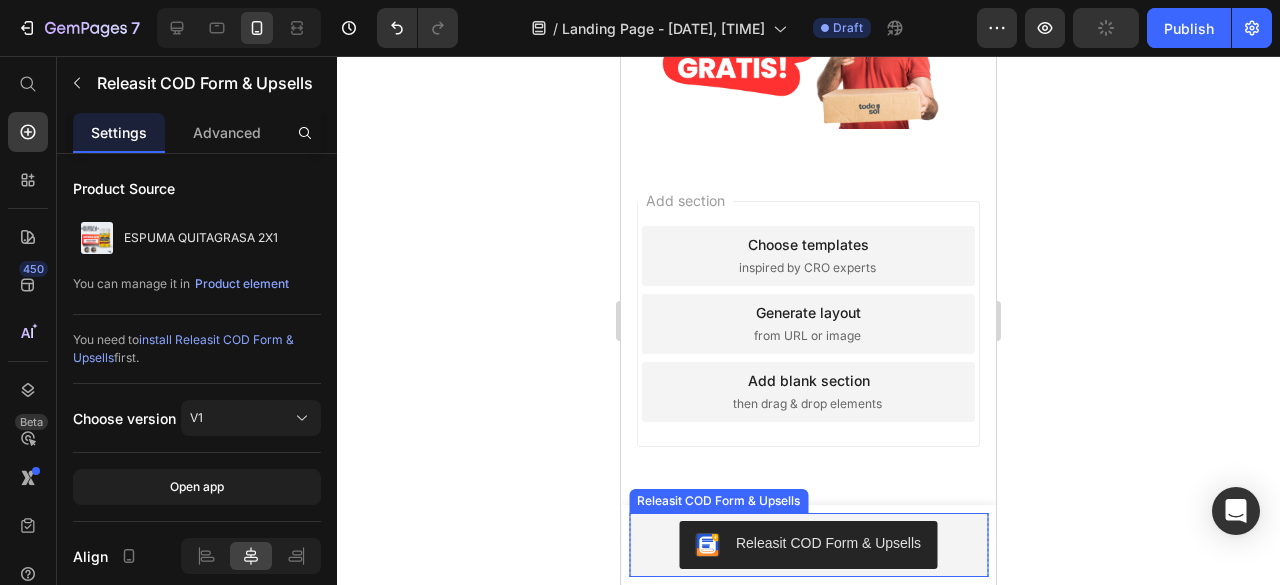 scroll, scrollTop: 1727, scrollLeft: 0, axis: vertical 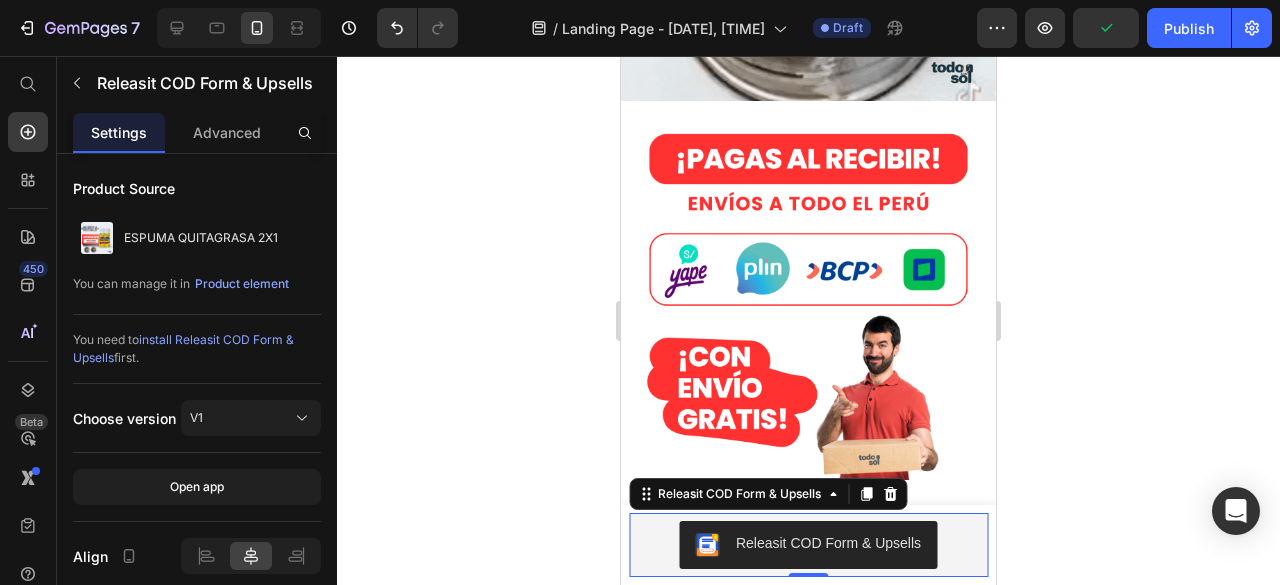click on "Releasit COD Form & Upsells" at bounding box center [828, 543] 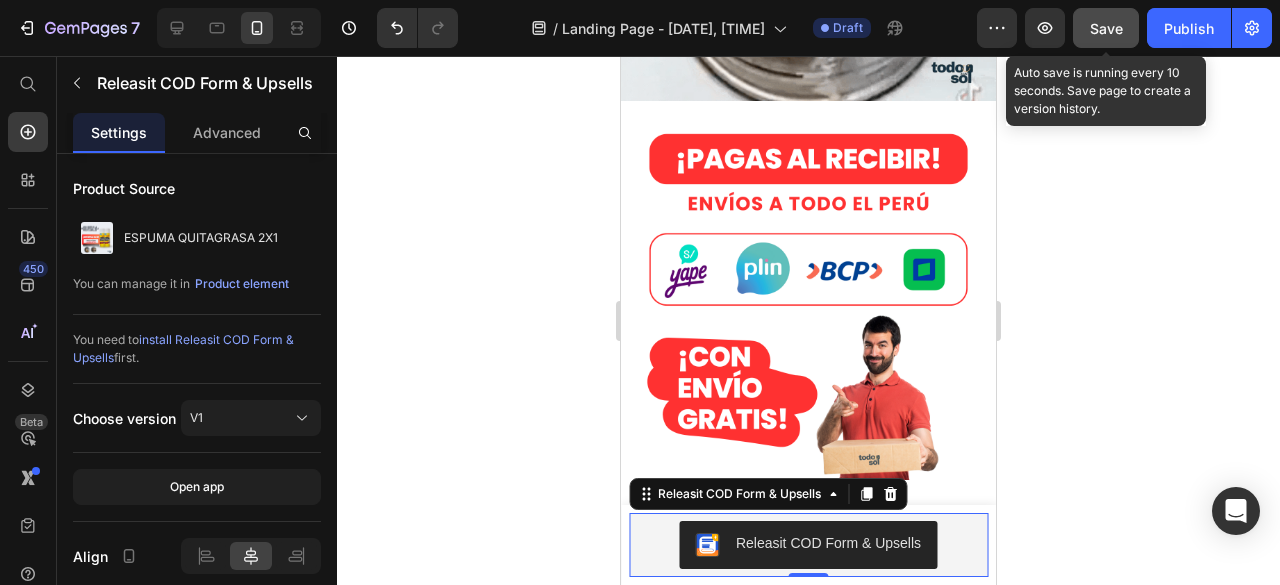 click on "Save" at bounding box center (1106, 28) 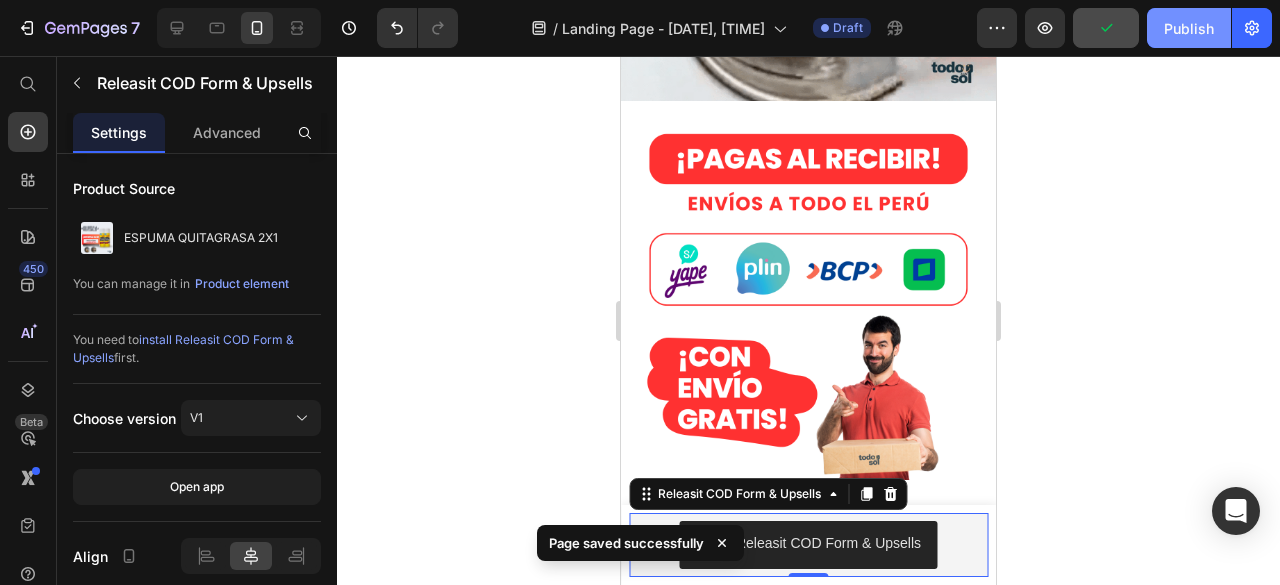 click on "Publish" 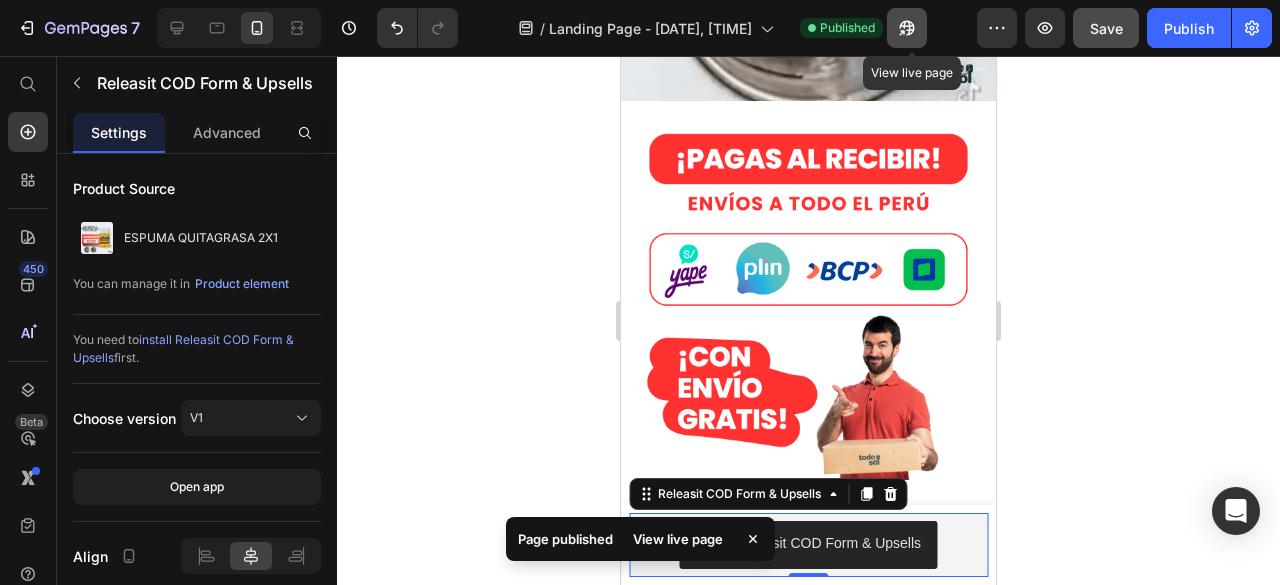click 